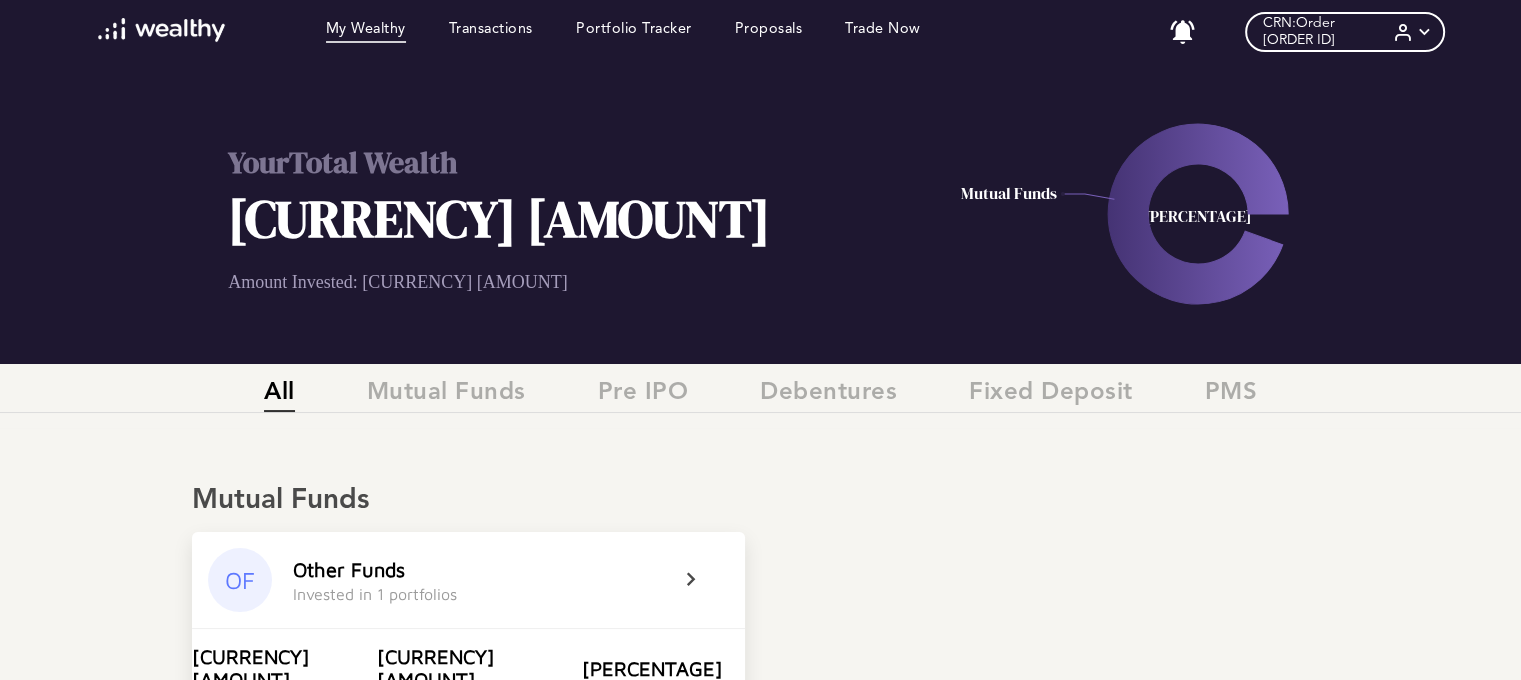 scroll, scrollTop: 300, scrollLeft: 0, axis: vertical 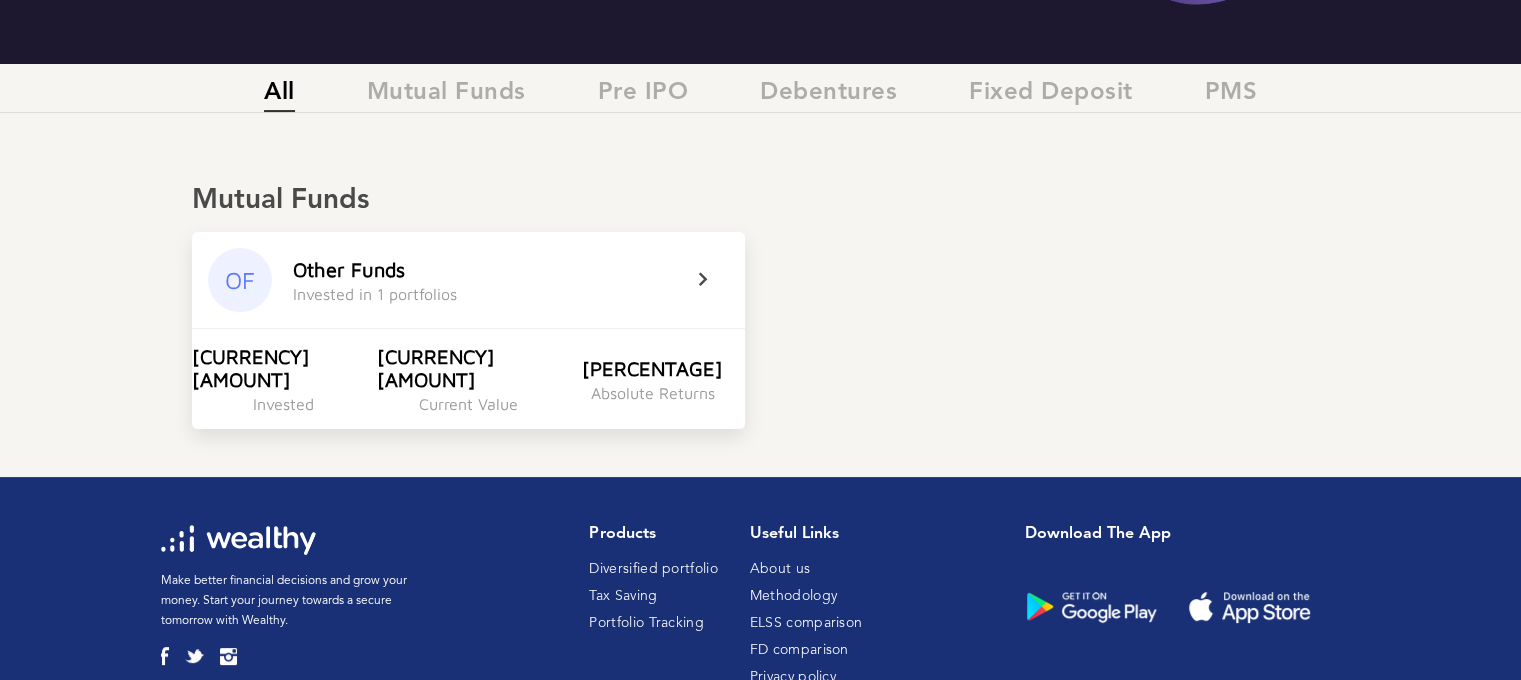click on "OF Other Funds Invested in 1 portfolios" at bounding box center (468, 280) 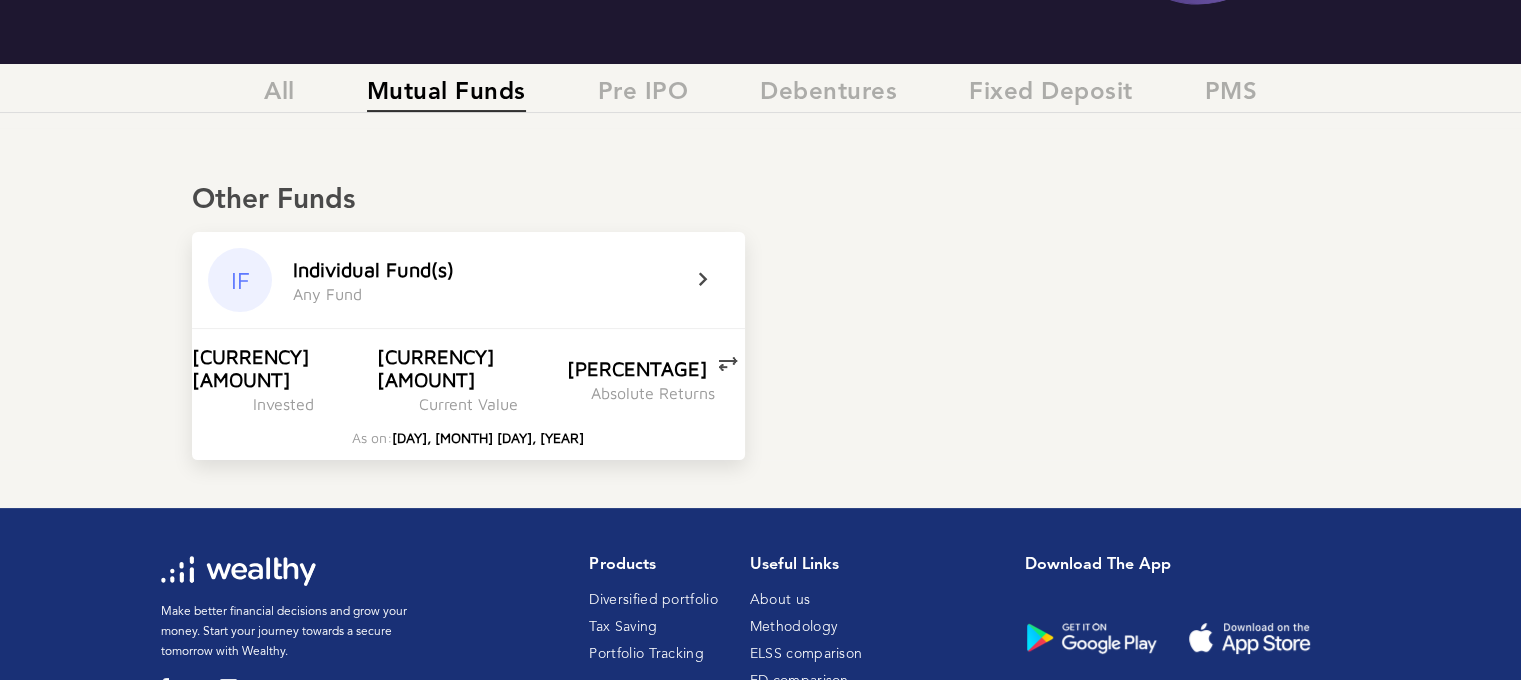 click at bounding box center [716, 280] 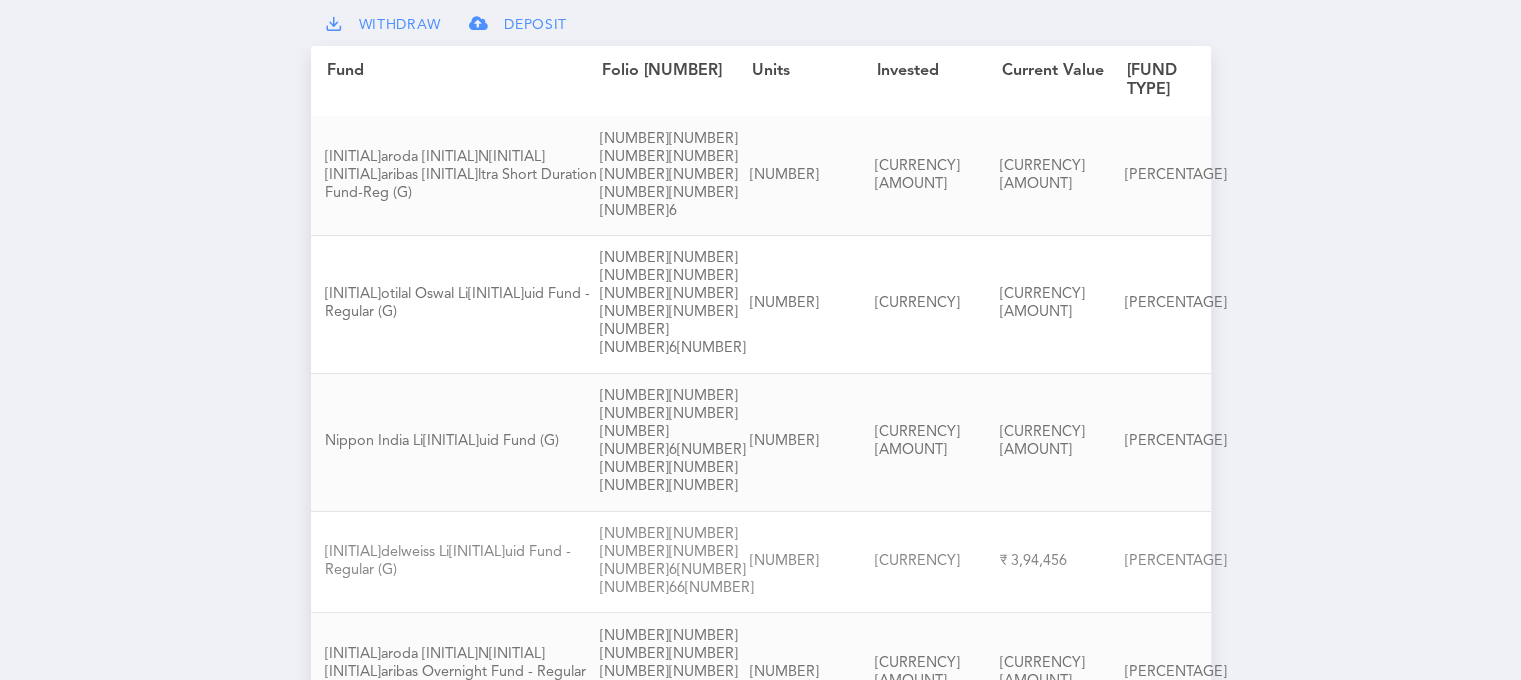 scroll, scrollTop: 71, scrollLeft: 0, axis: vertical 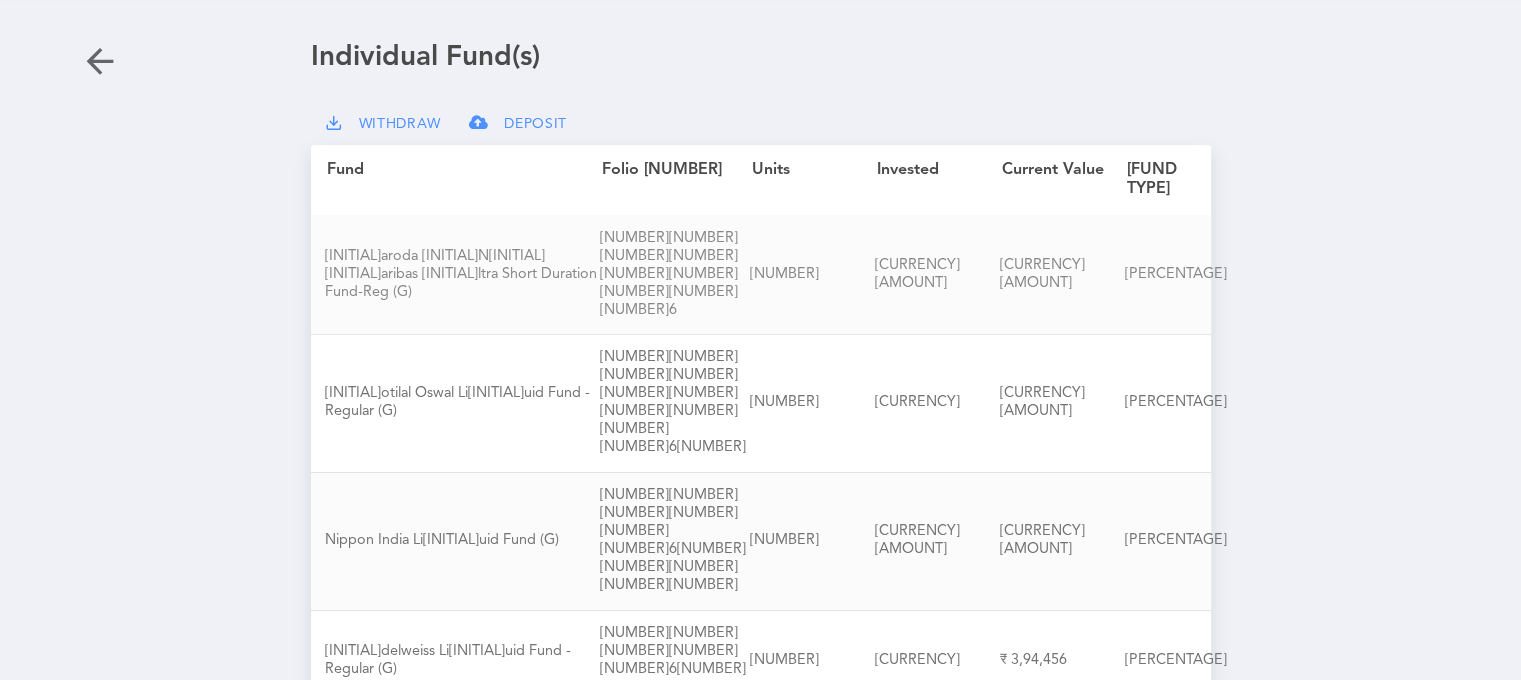 click on "[FUND NAME] [FUND TYPE]" at bounding box center [462, 275] 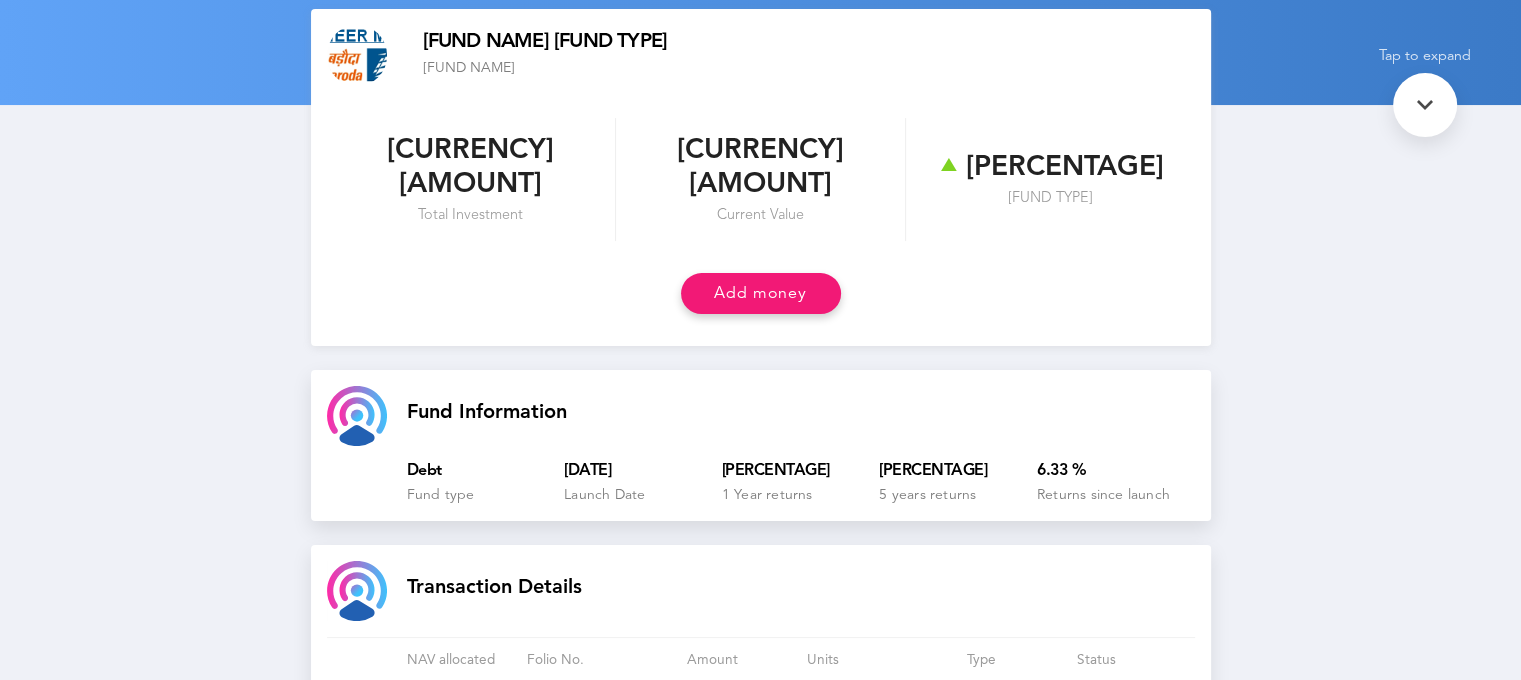 scroll, scrollTop: 162, scrollLeft: 0, axis: vertical 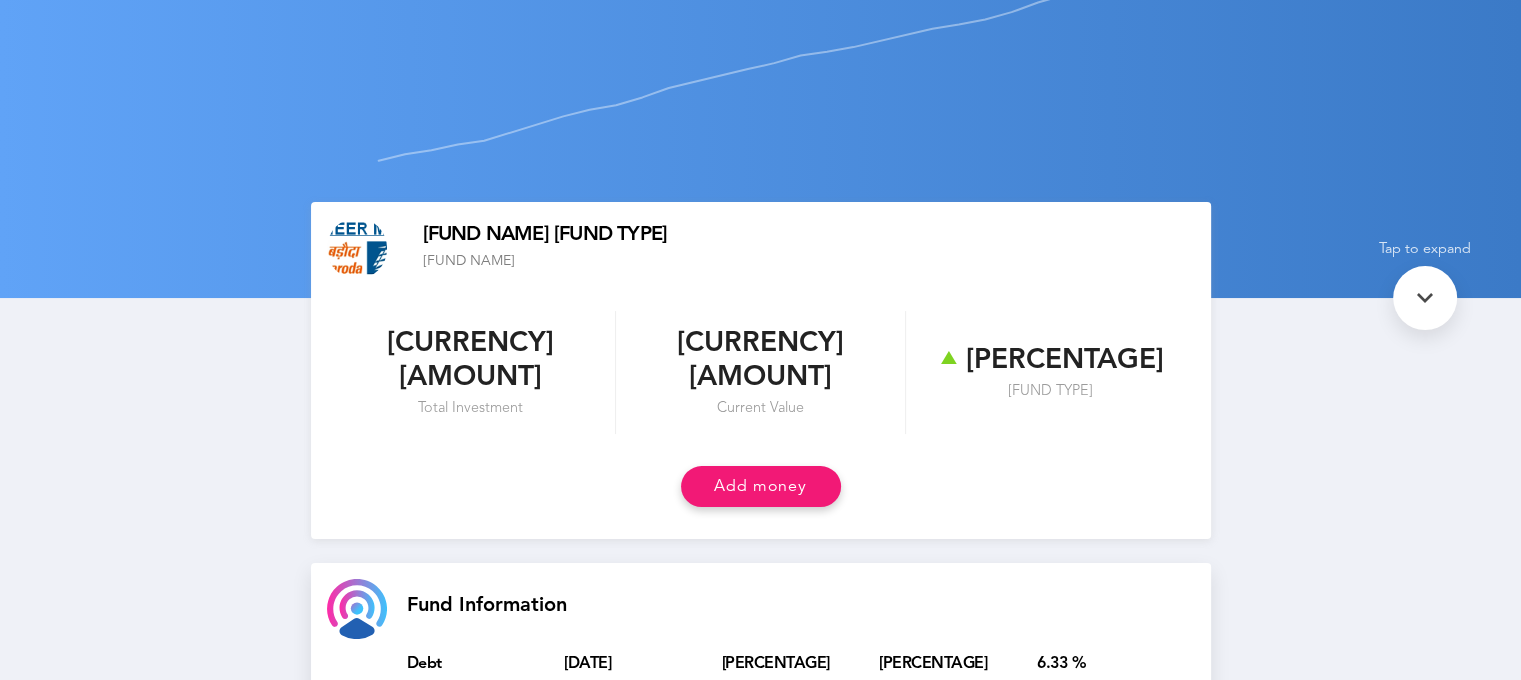 click at bounding box center [1425, 298] 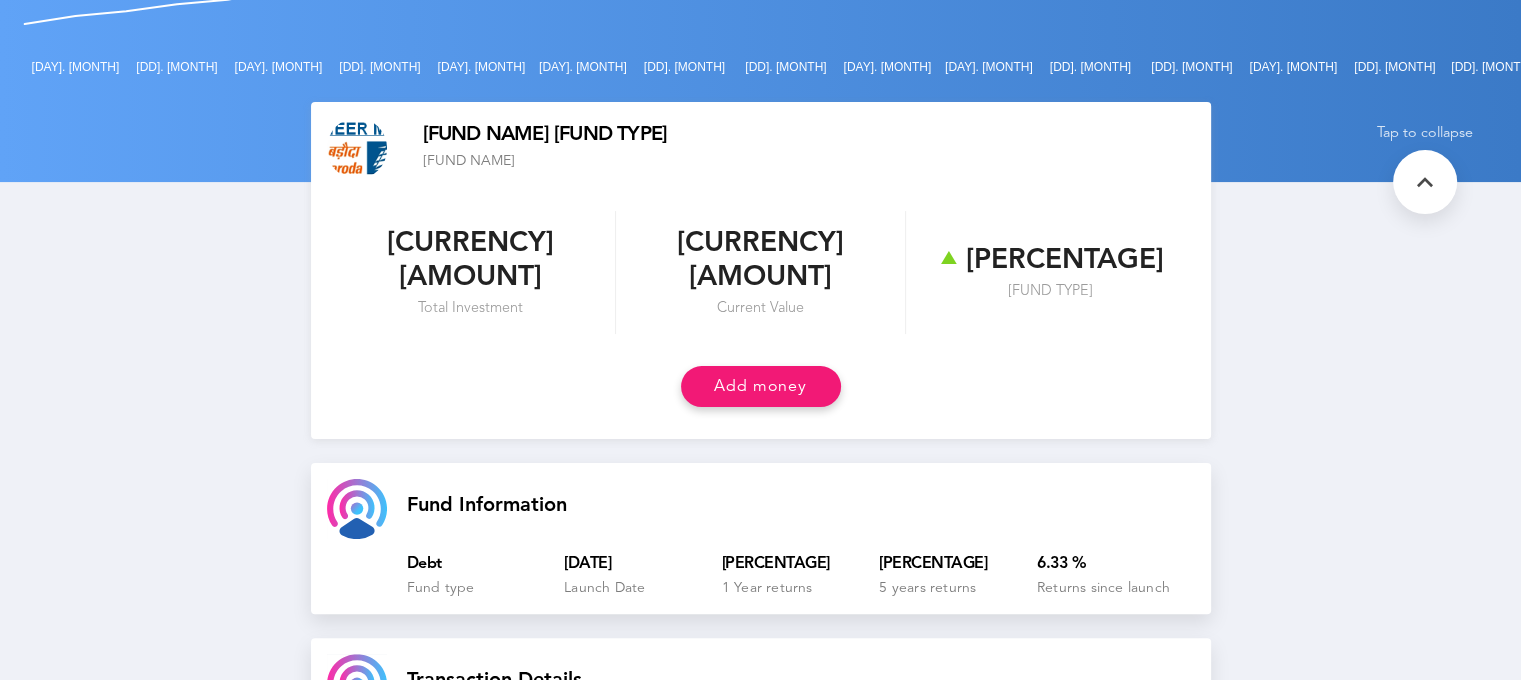 scroll, scrollTop: 62, scrollLeft: 0, axis: vertical 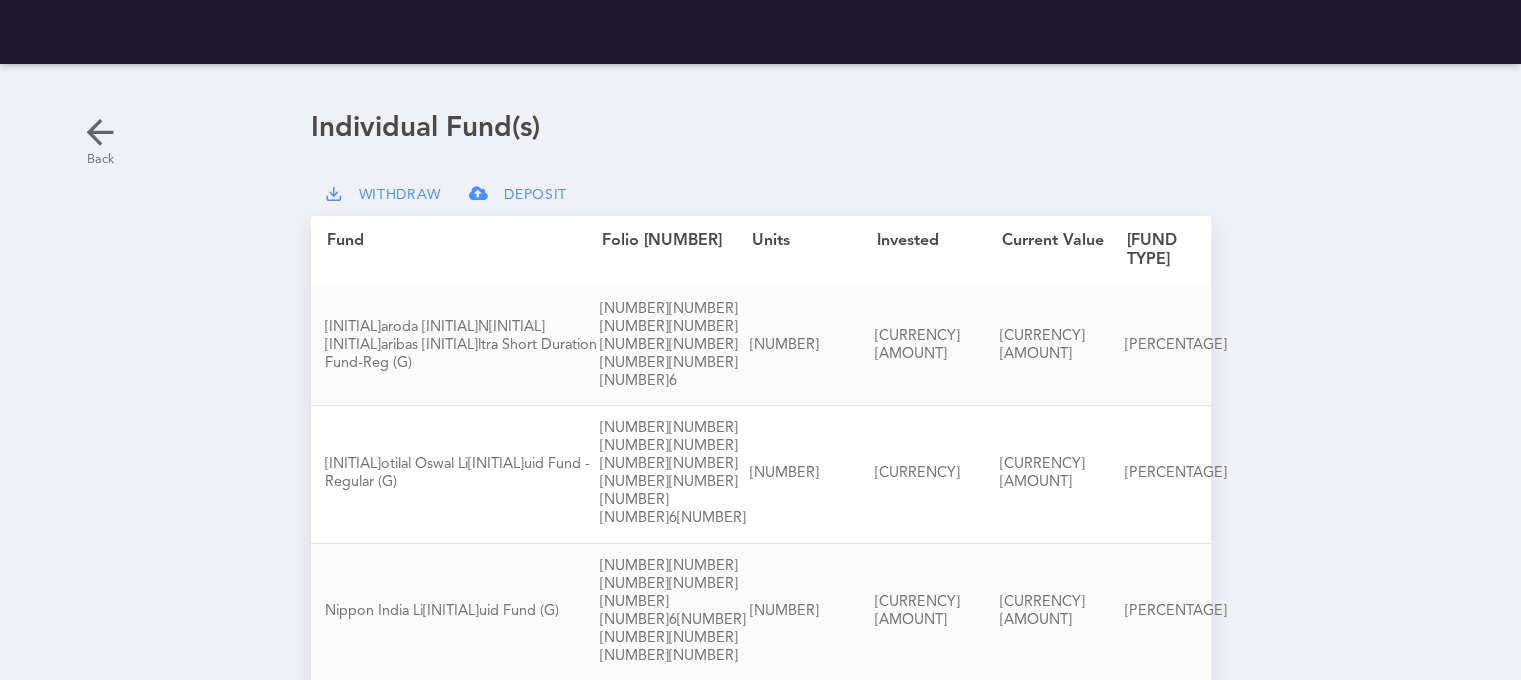 click at bounding box center (100, 132) 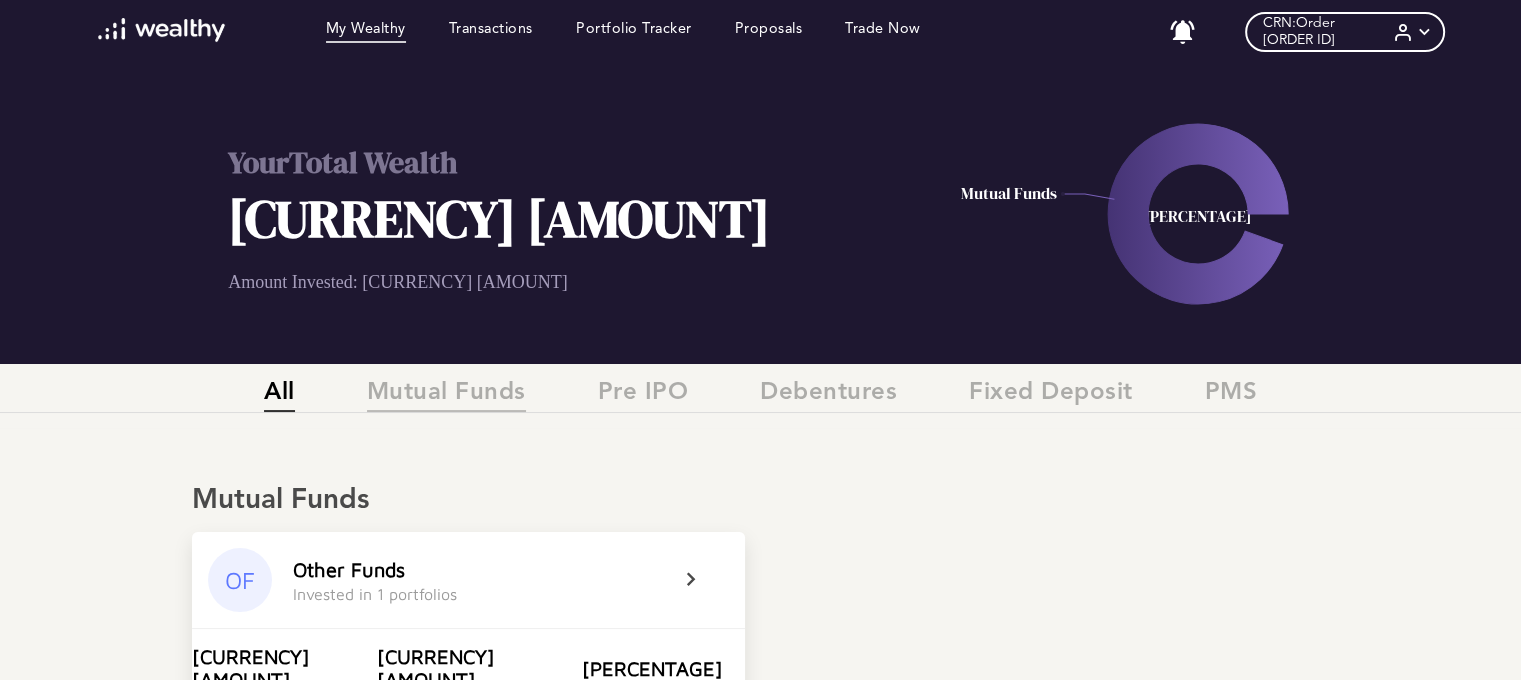 click on "Mutual Funds" at bounding box center (446, 395) 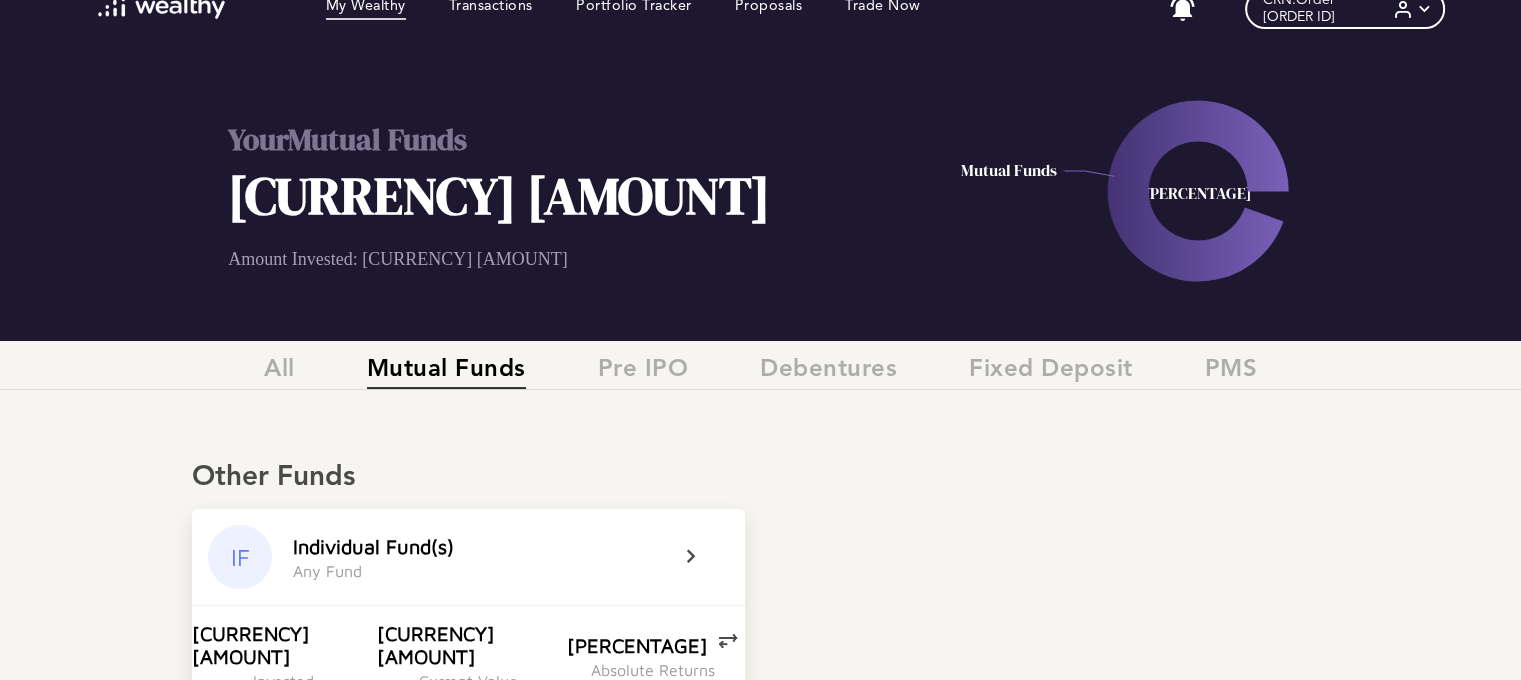 scroll, scrollTop: 0, scrollLeft: 0, axis: both 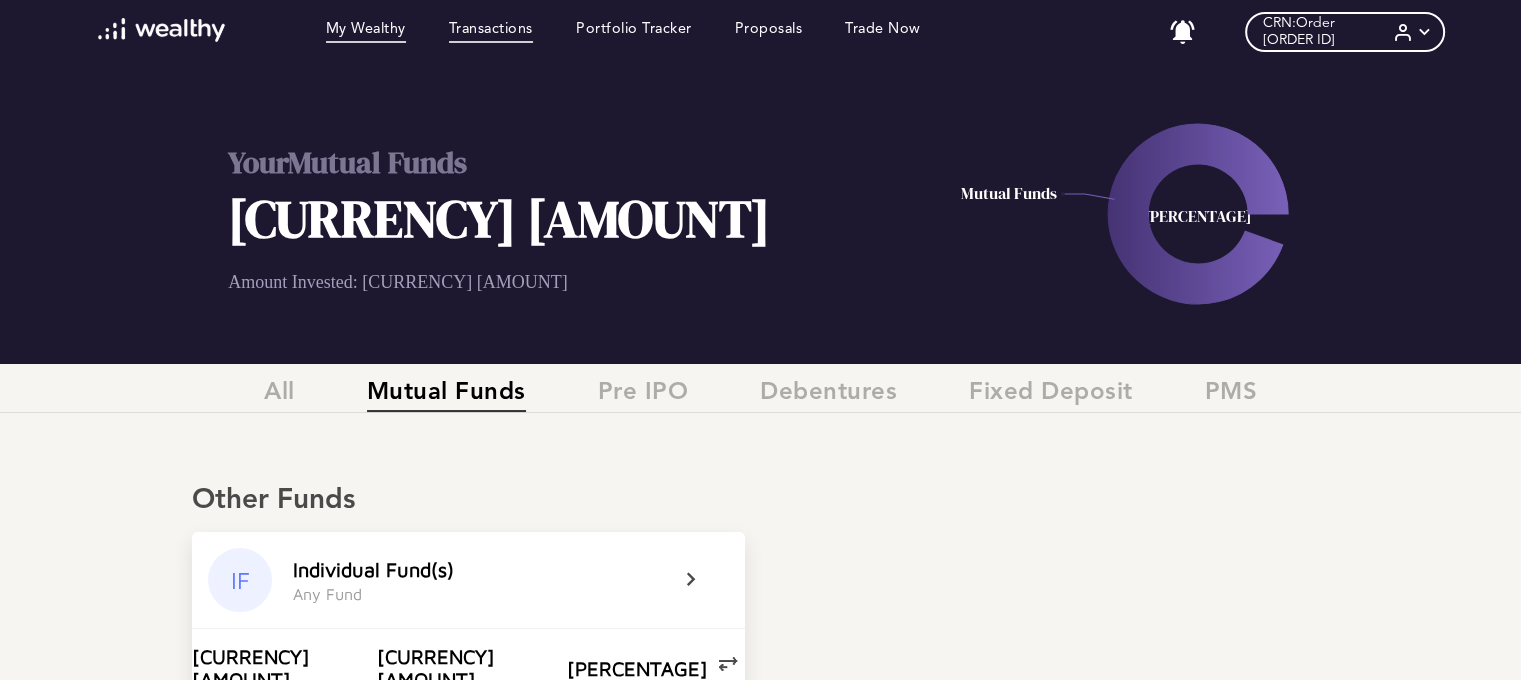 click on "Transactions" at bounding box center [491, 32] 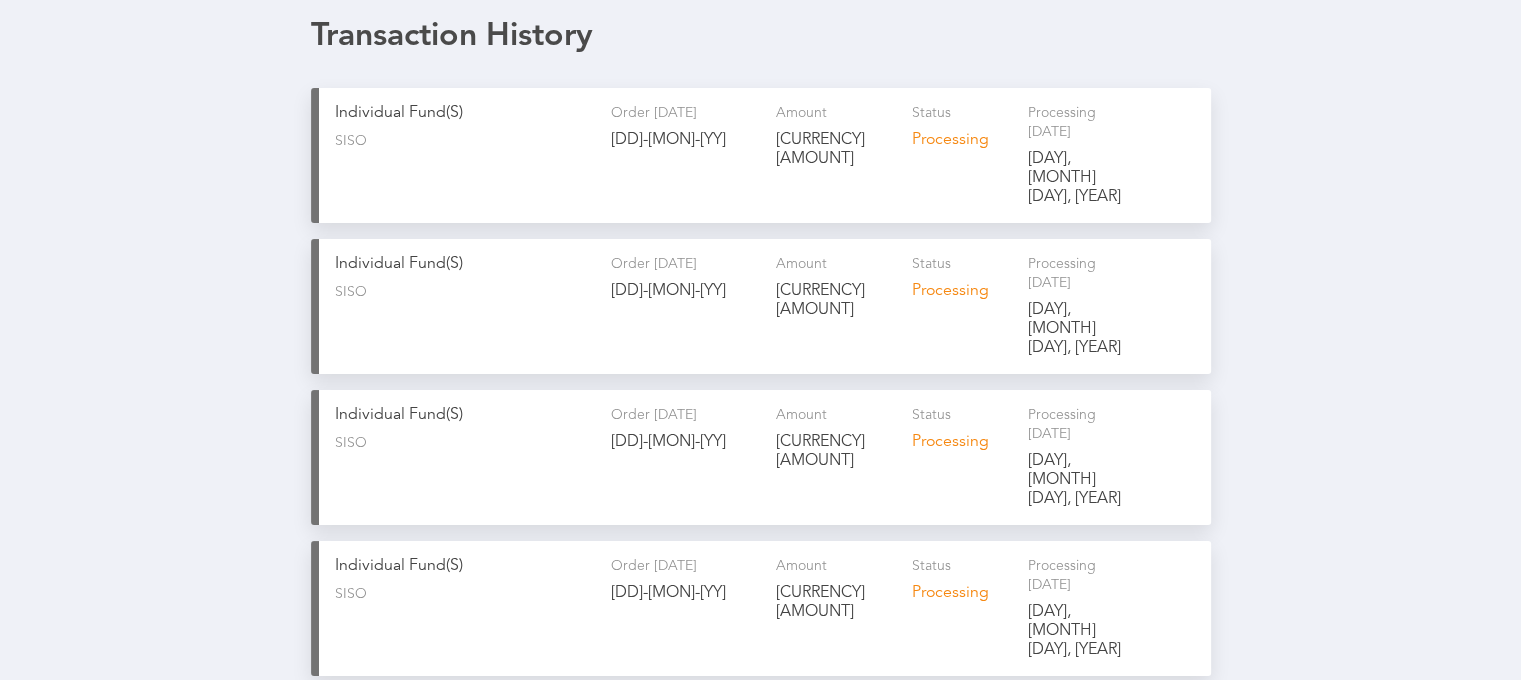 scroll, scrollTop: 0, scrollLeft: 0, axis: both 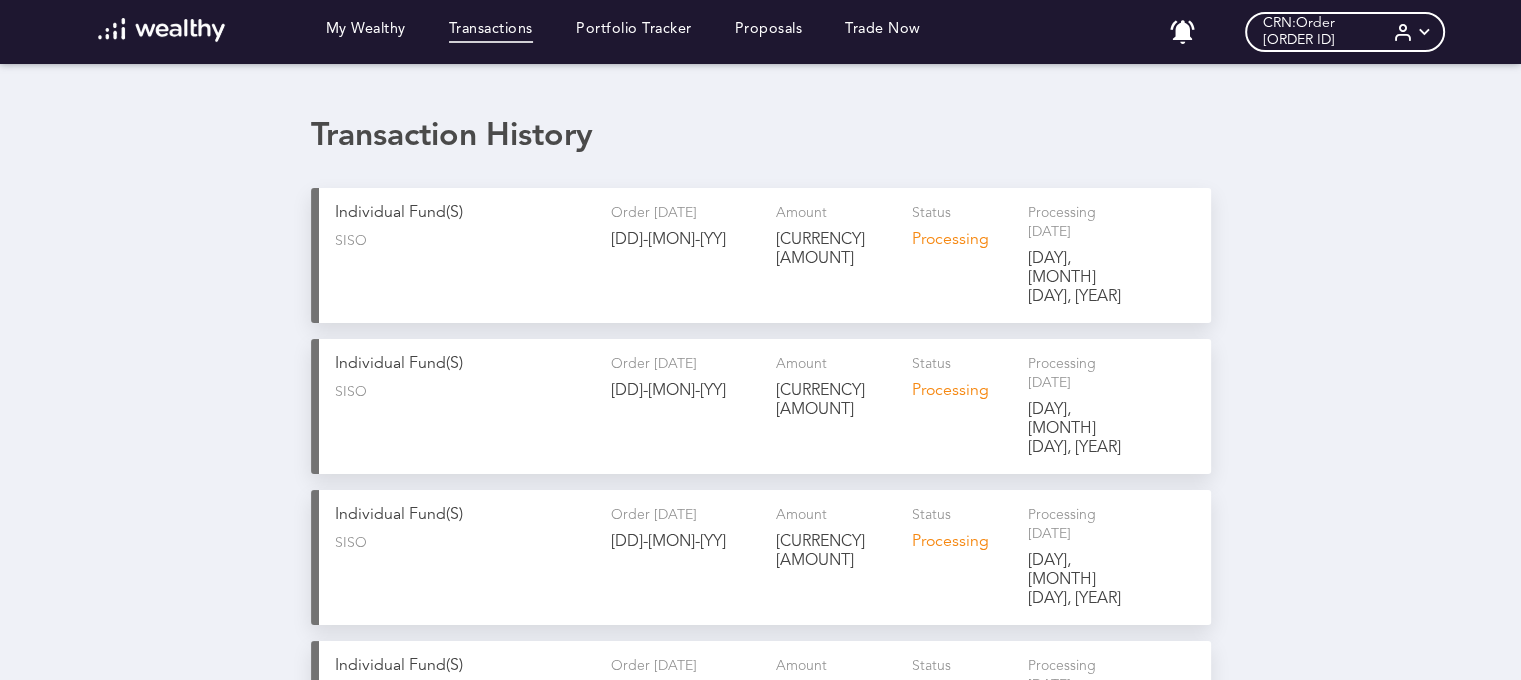 click on "[DD]-[MON]-[YY]" at bounding box center [685, 240] 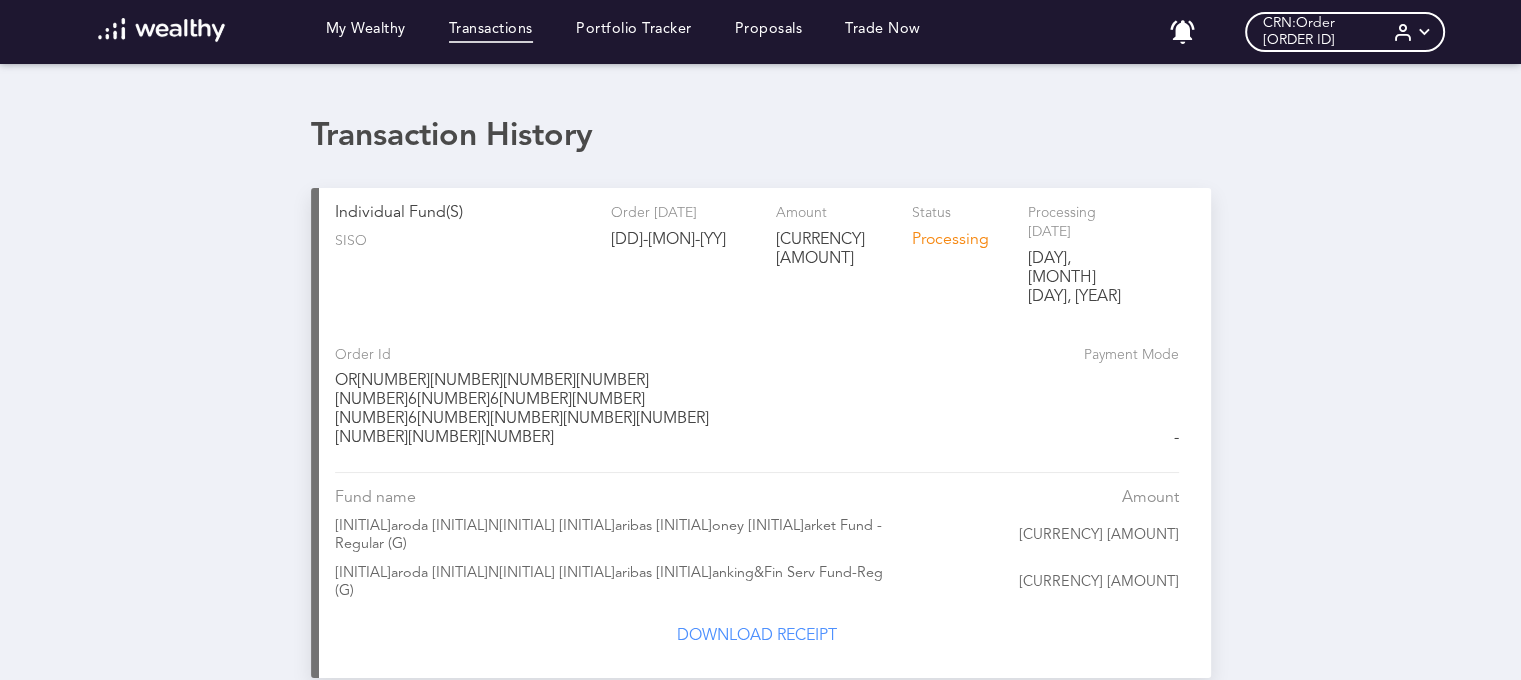click on "[DD]-[MON]-[YY]" at bounding box center [685, 240] 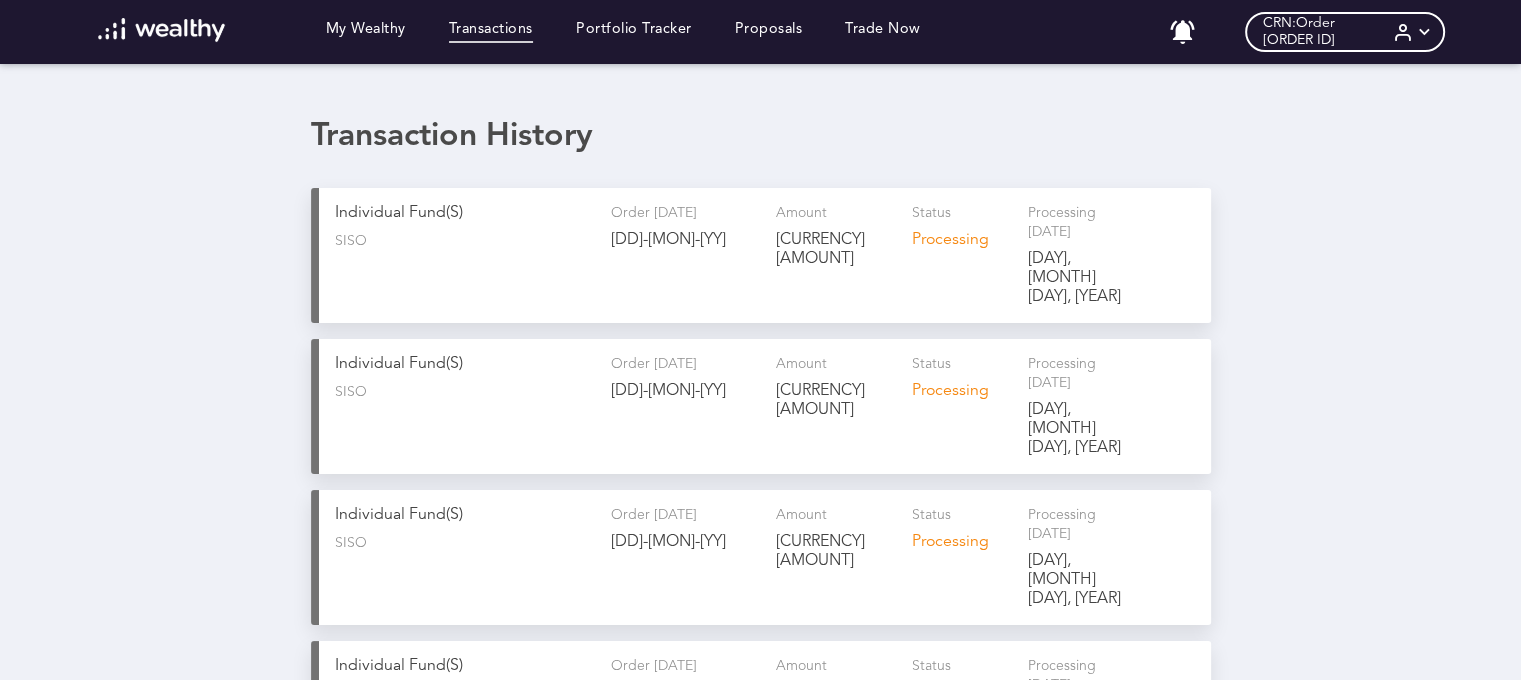 click on "[DD]-[MON]-[YY]" at bounding box center (685, 391) 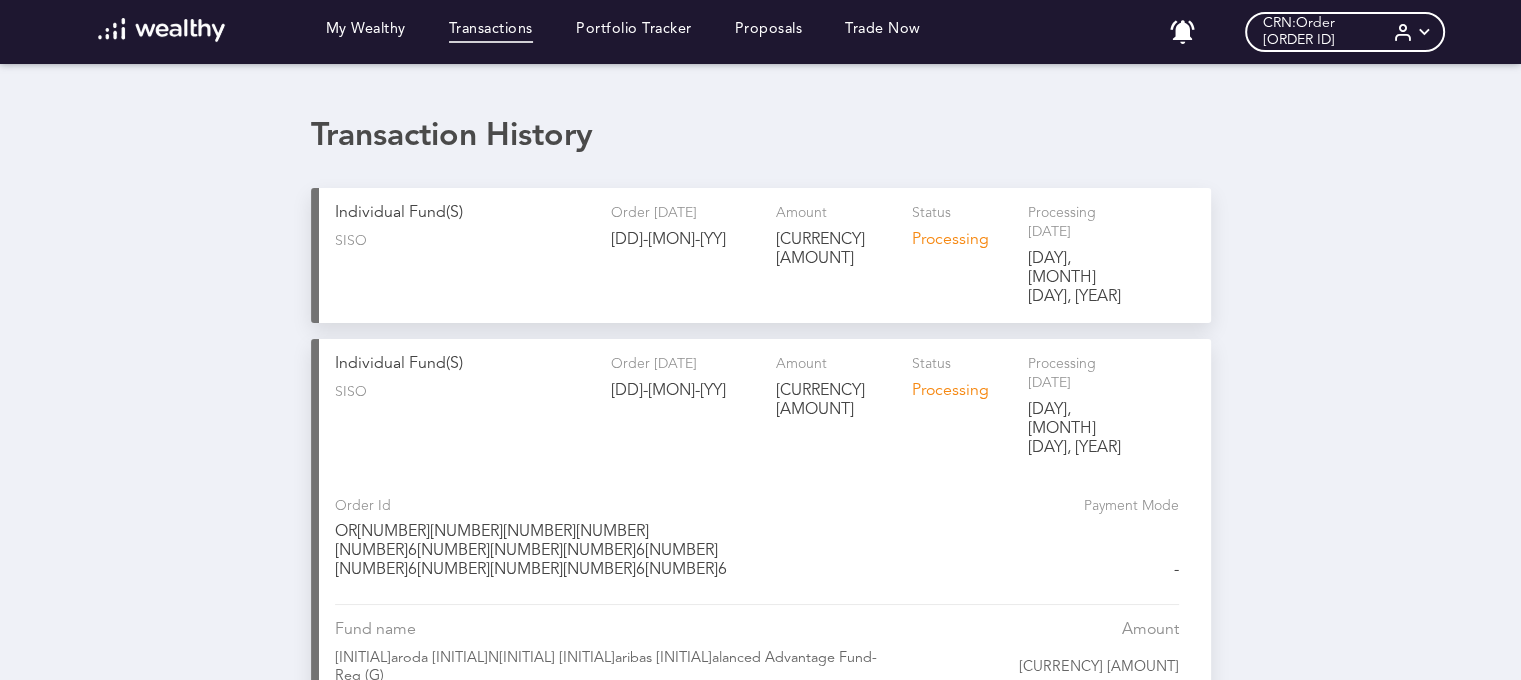click on "[DD]-[MON]-[YY]" at bounding box center (685, 391) 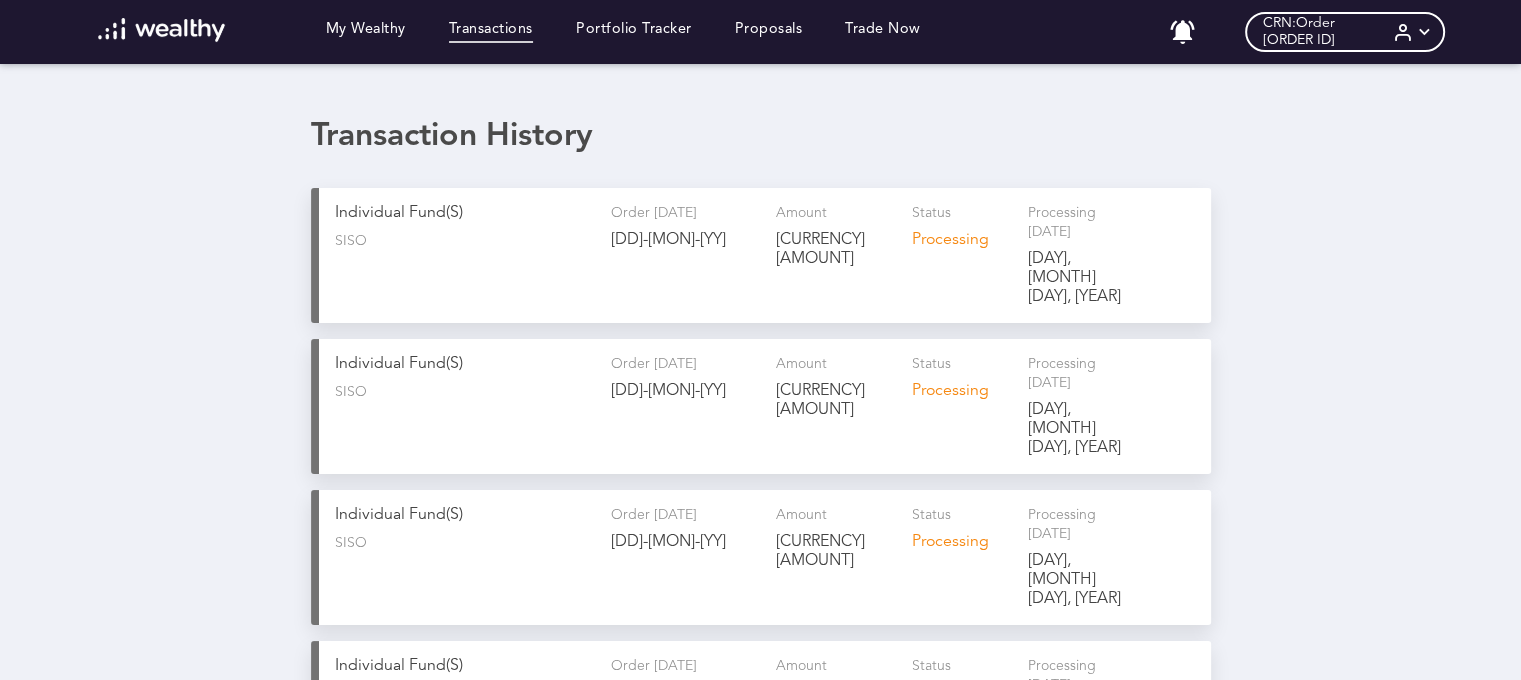 click on "[DD]-[MON]-[YY]" at bounding box center (685, 542) 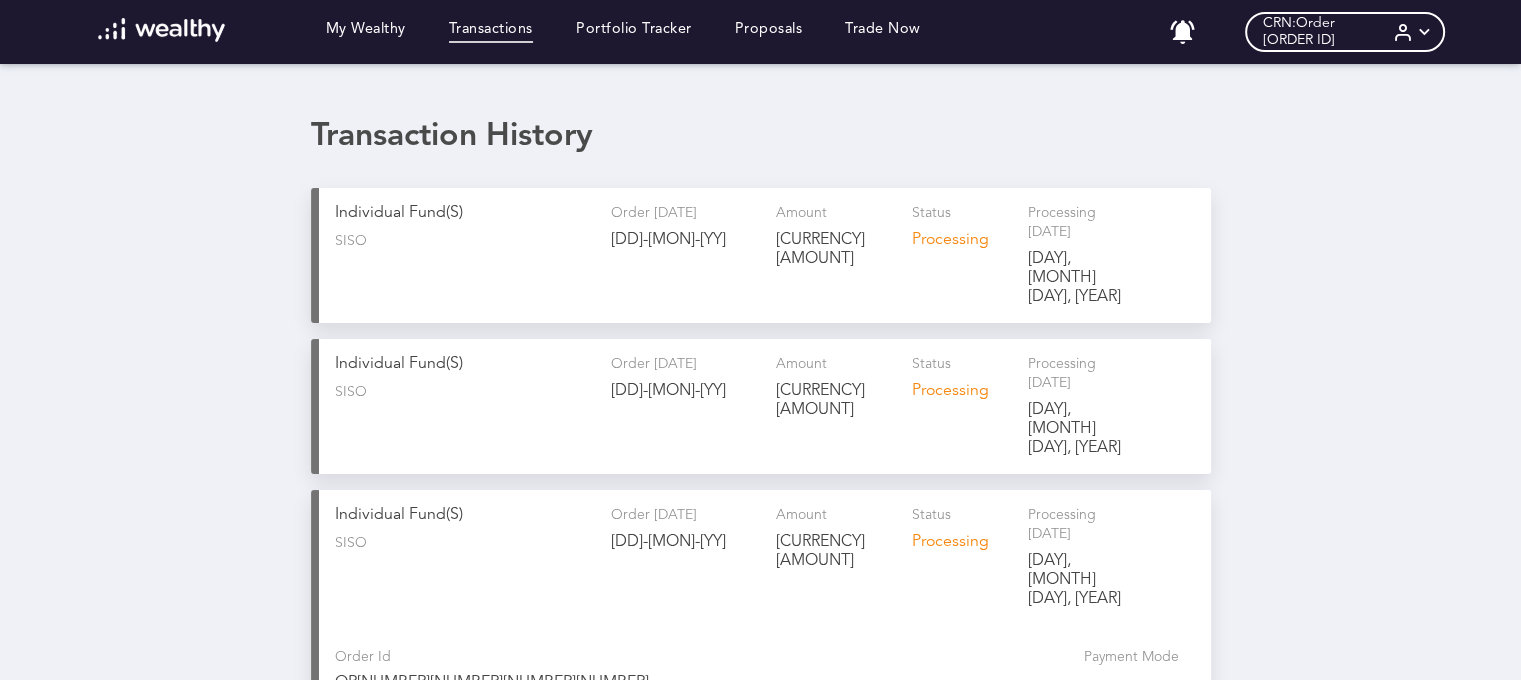 click on "[DD]-[MON]-[YY]" at bounding box center (685, 542) 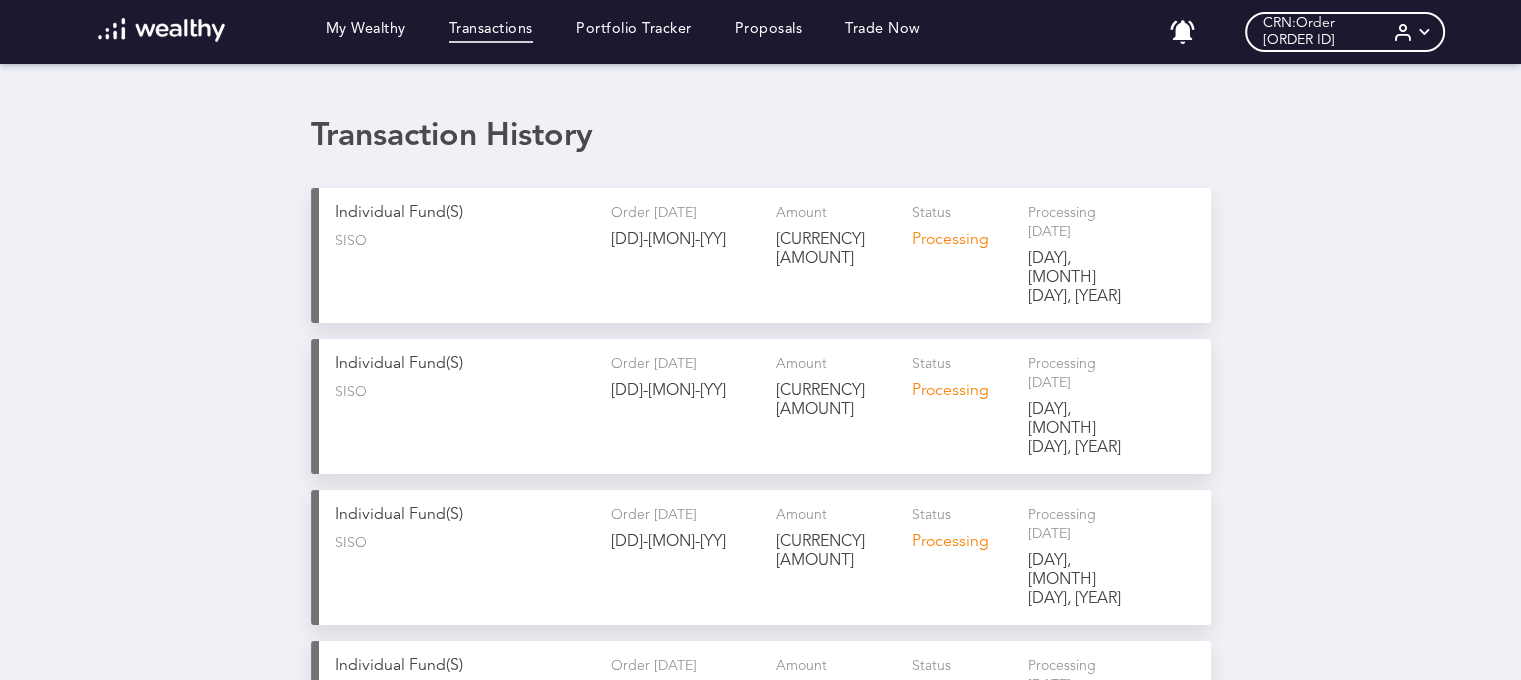 click on "Order [DATE]" at bounding box center (685, 708) 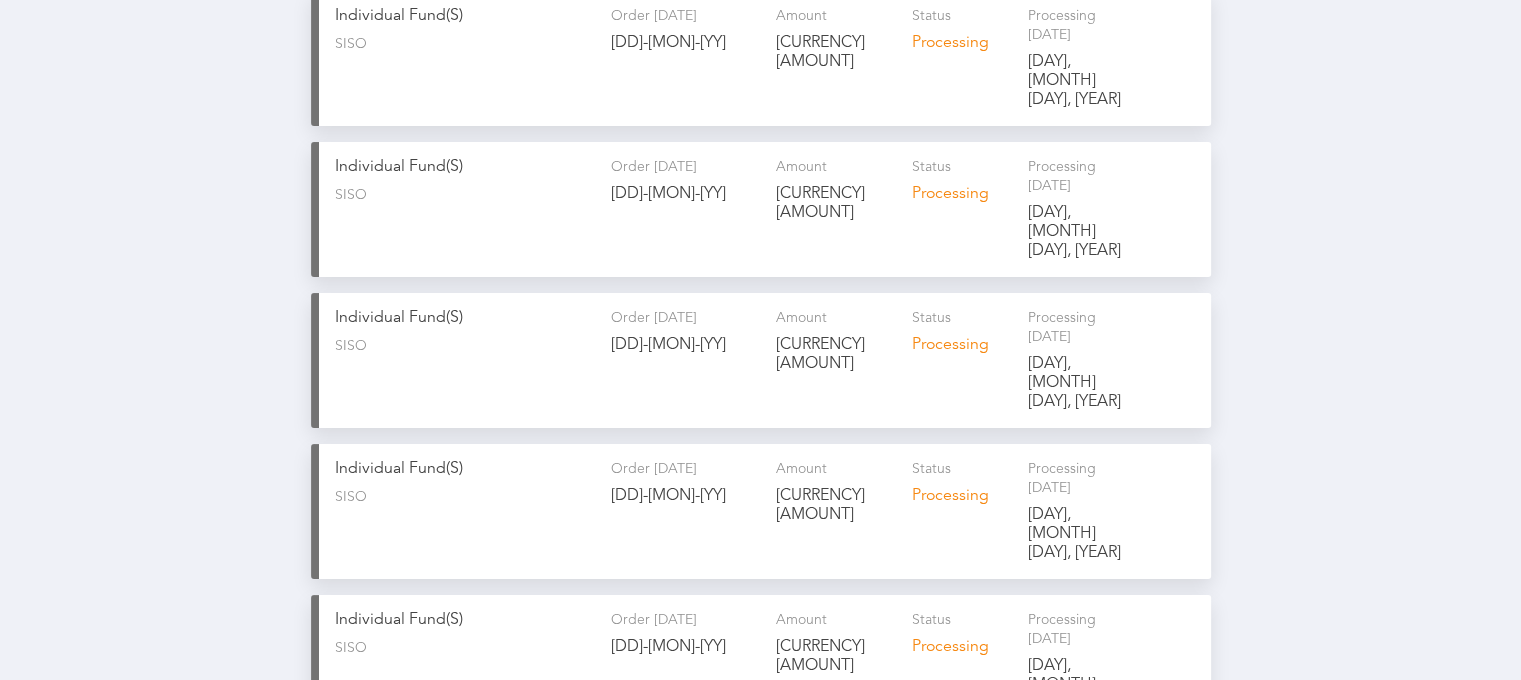 scroll, scrollTop: 200, scrollLeft: 0, axis: vertical 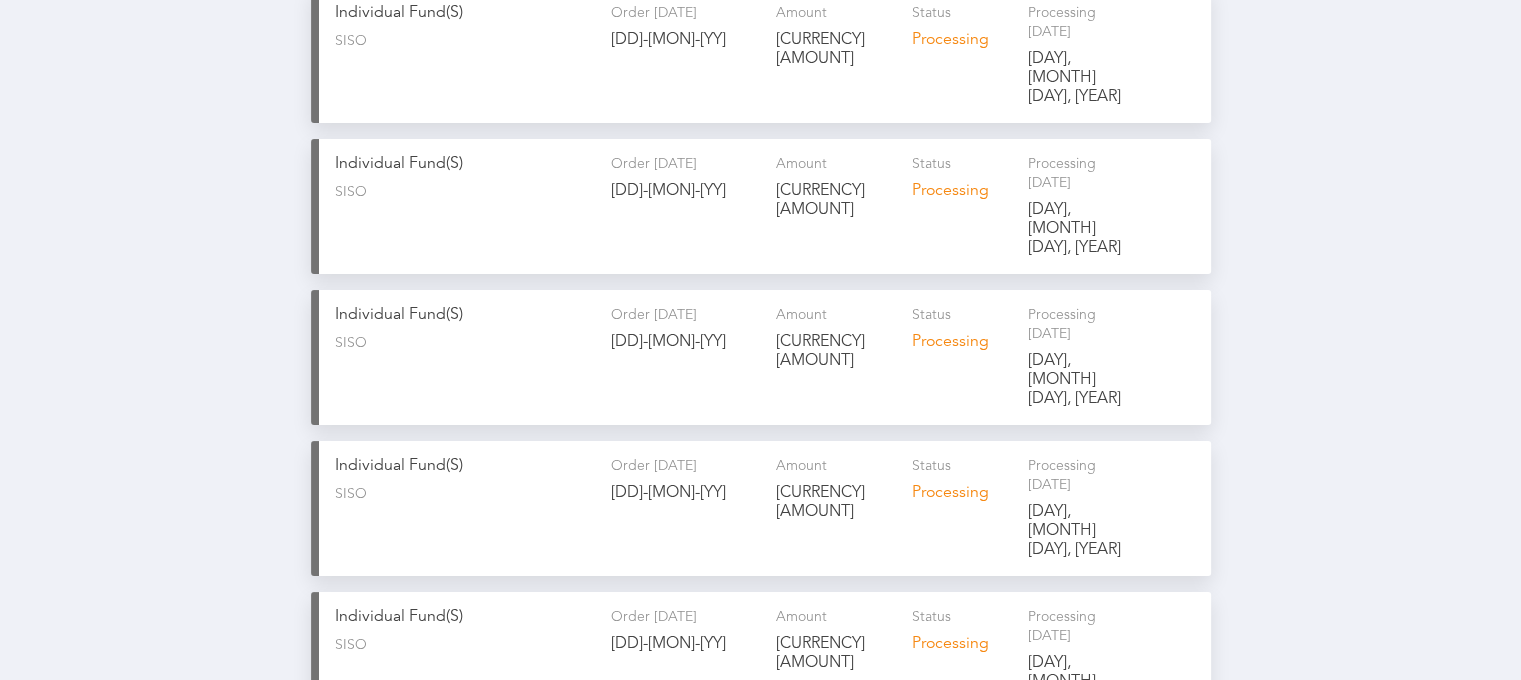 click on "Order Date [DATE]" at bounding box center [685, 791] 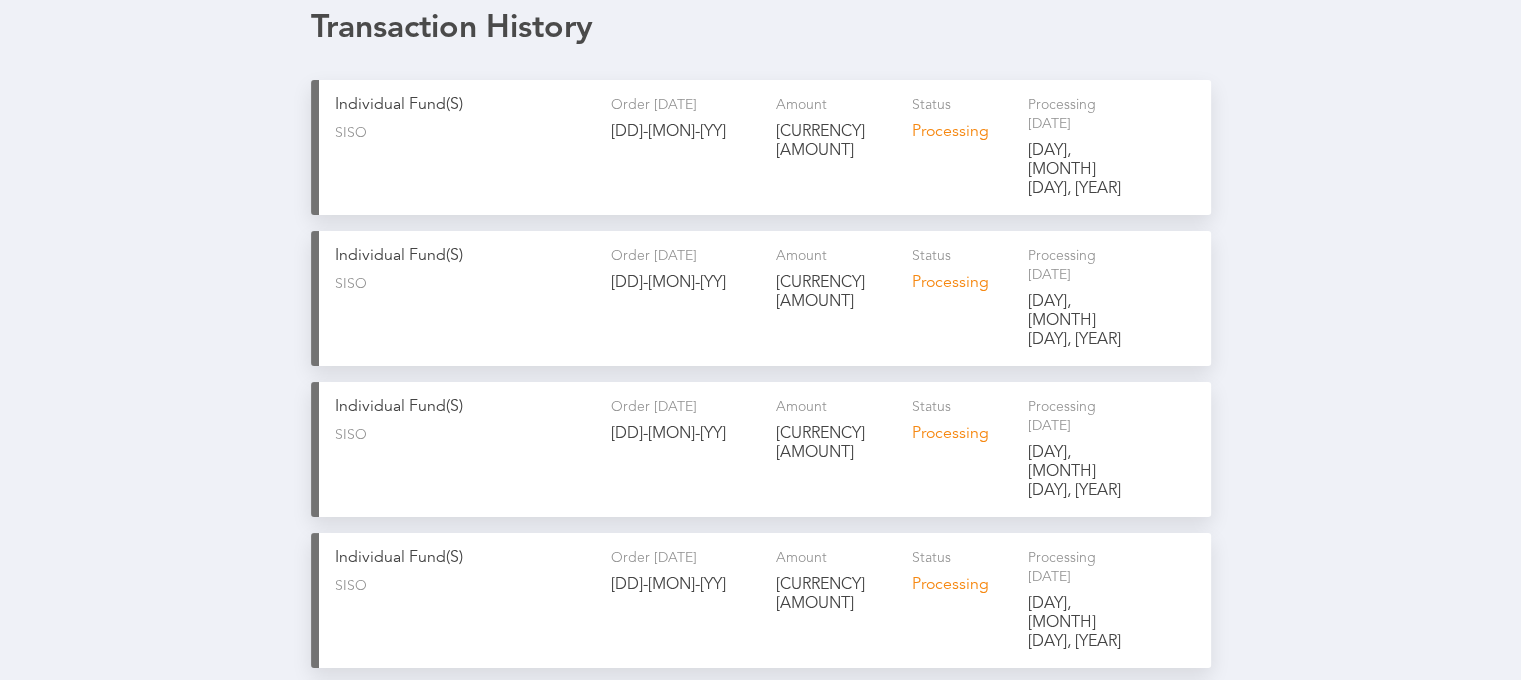 scroll, scrollTop: 0, scrollLeft: 0, axis: both 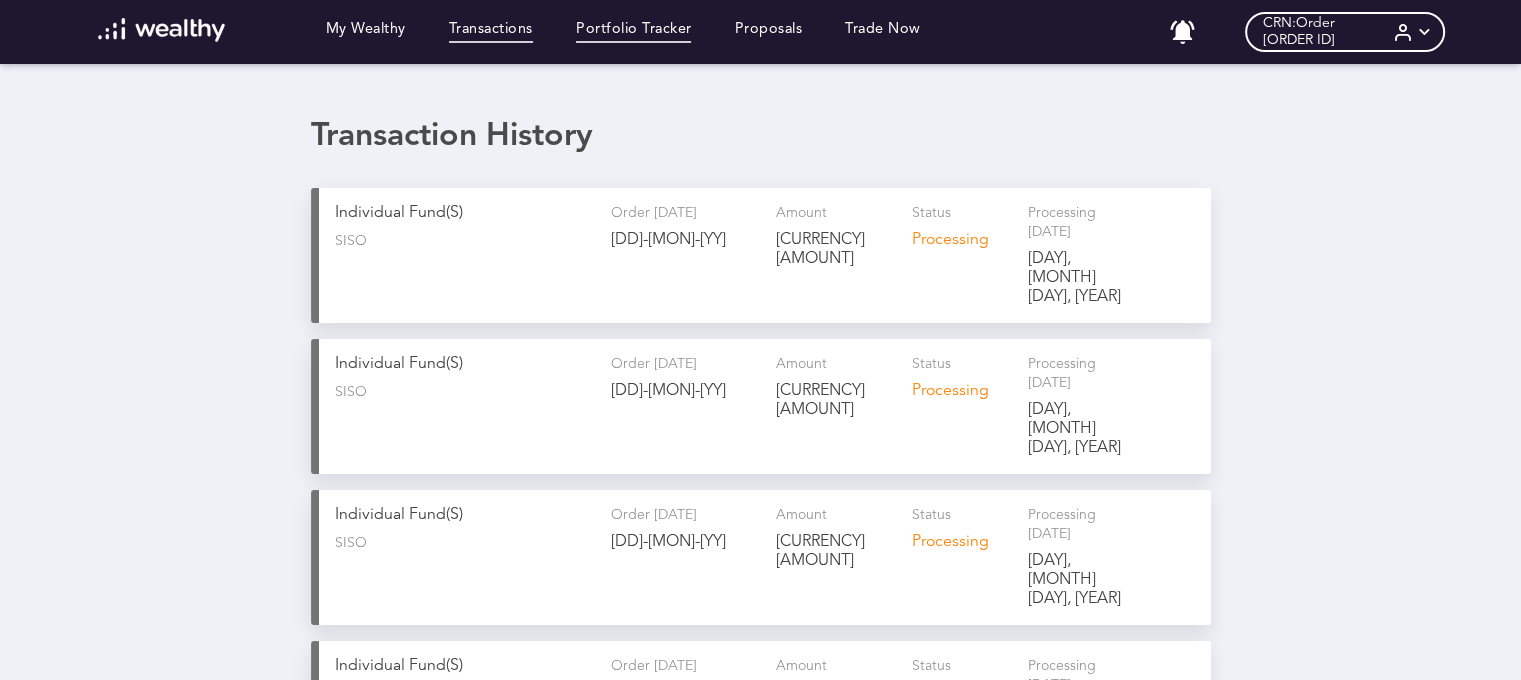 click on "Portfolio Tracker" at bounding box center [634, 32] 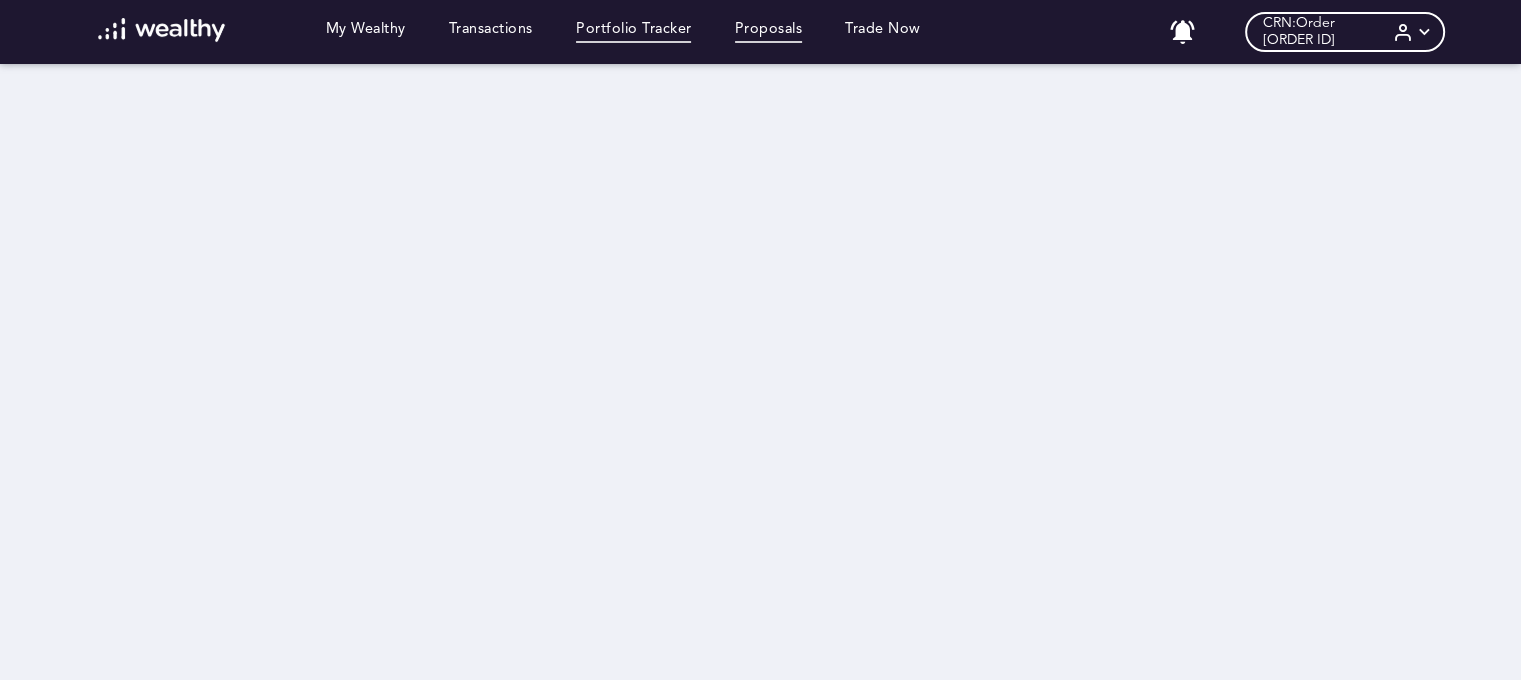 click on "Proposals" at bounding box center (769, 32) 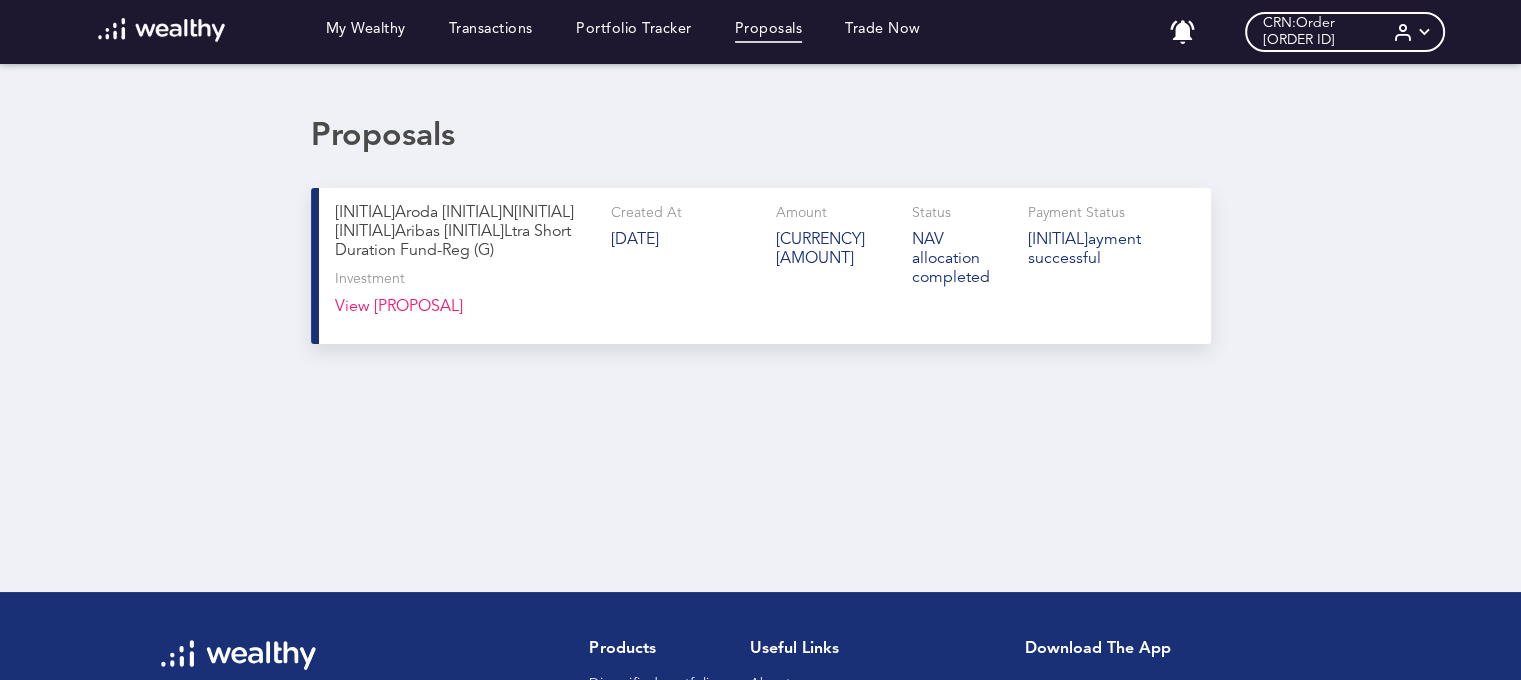 click on "[FUND NAME] [INVESTMENT VIEW] [PROPOSAL CREATED AT] [AMOUNT] [STATUS] [NAV ALLOCATION COMPLETED] [PAYMENT STATUS] [PAYMENT SUCCESSFUL]" at bounding box center (760, 339) 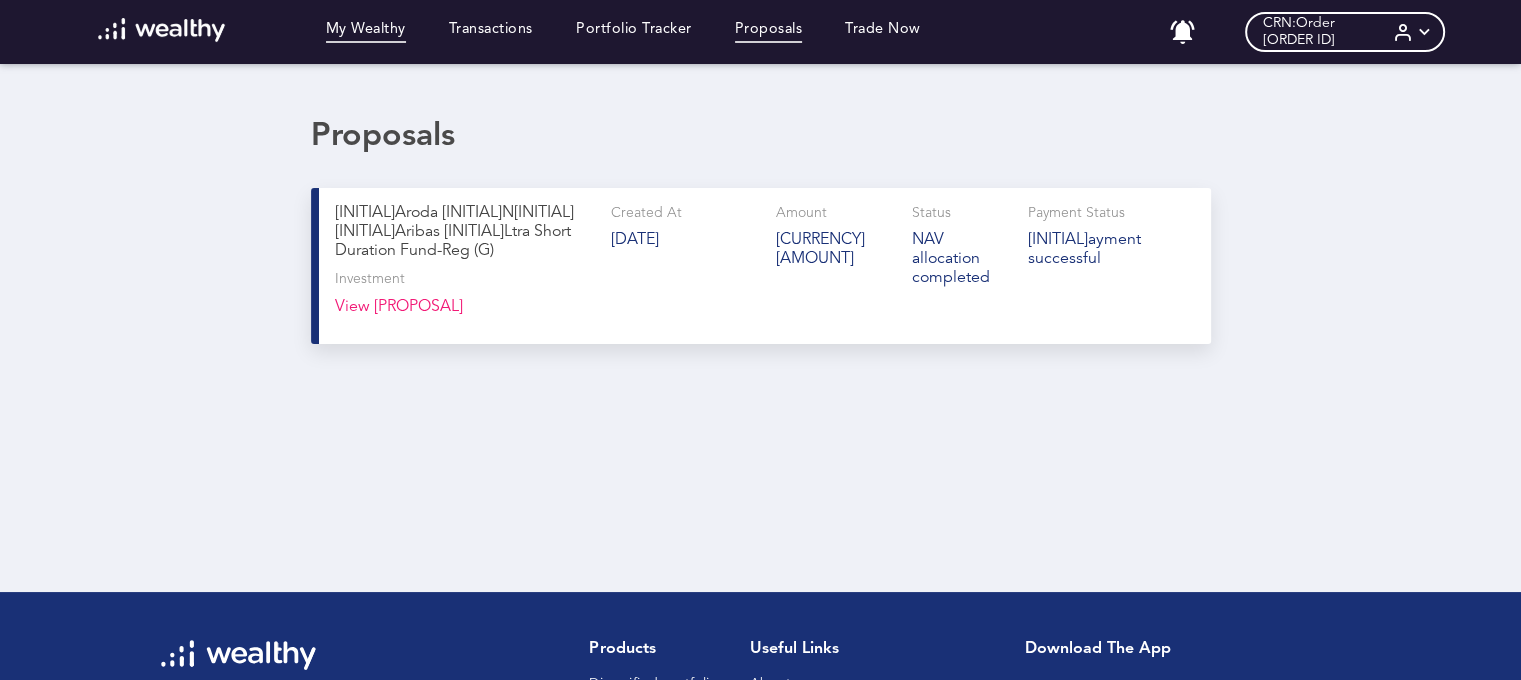 click on "My Wealthy" at bounding box center [366, 32] 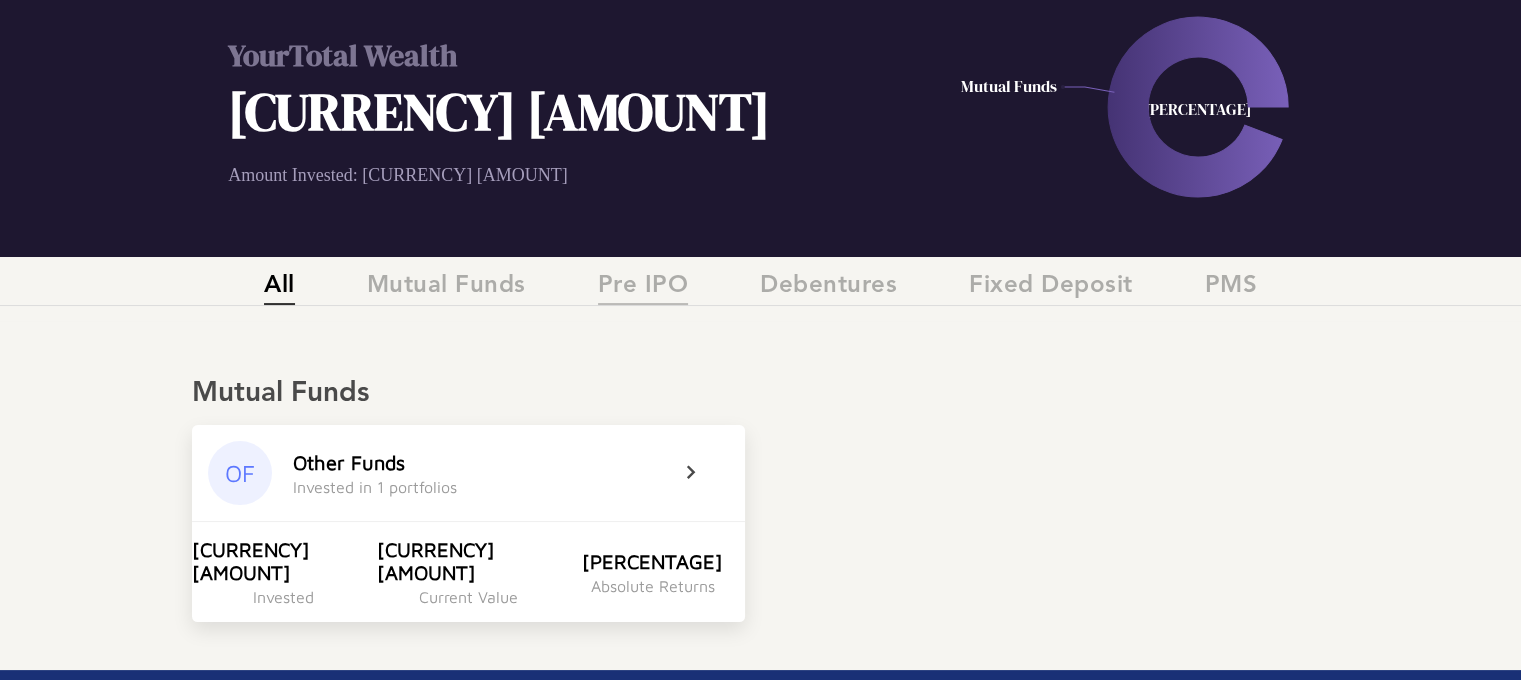 scroll, scrollTop: 200, scrollLeft: 0, axis: vertical 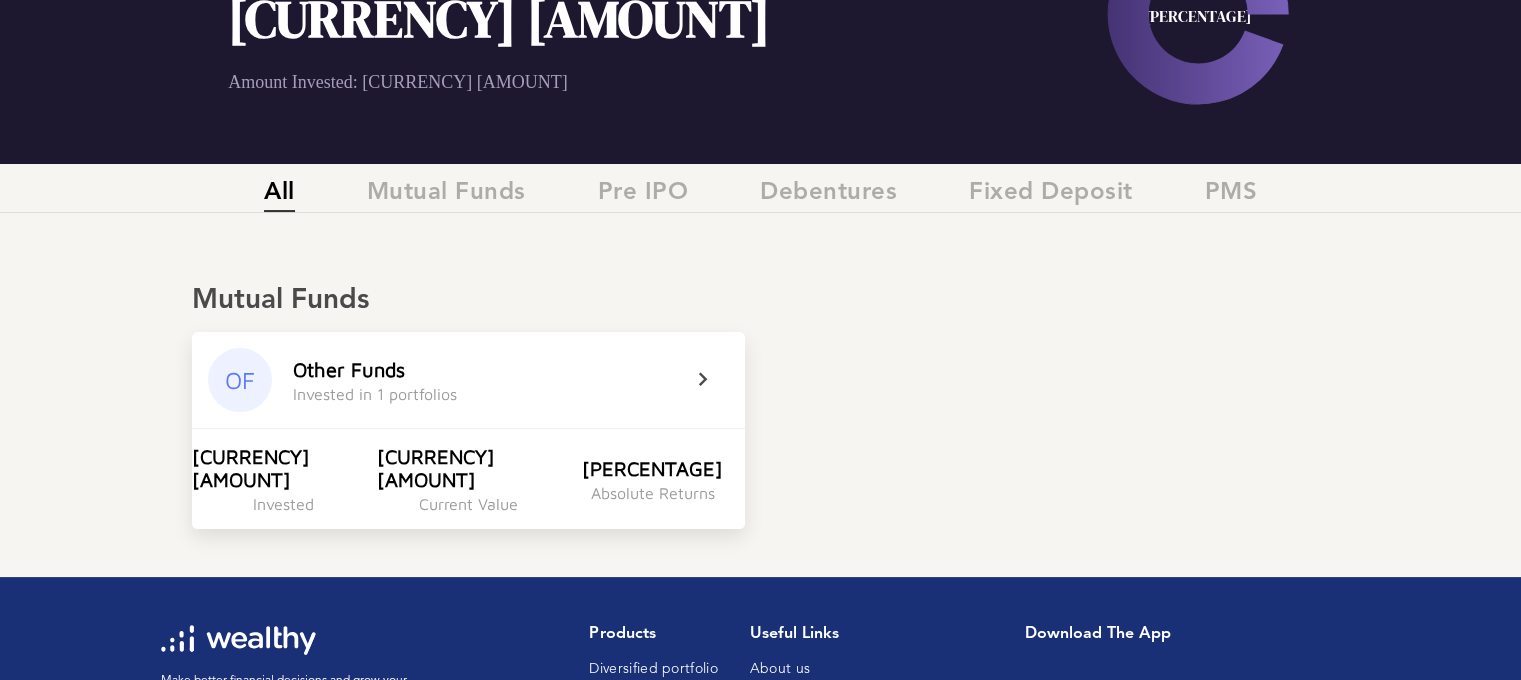 click at bounding box center [716, 380] 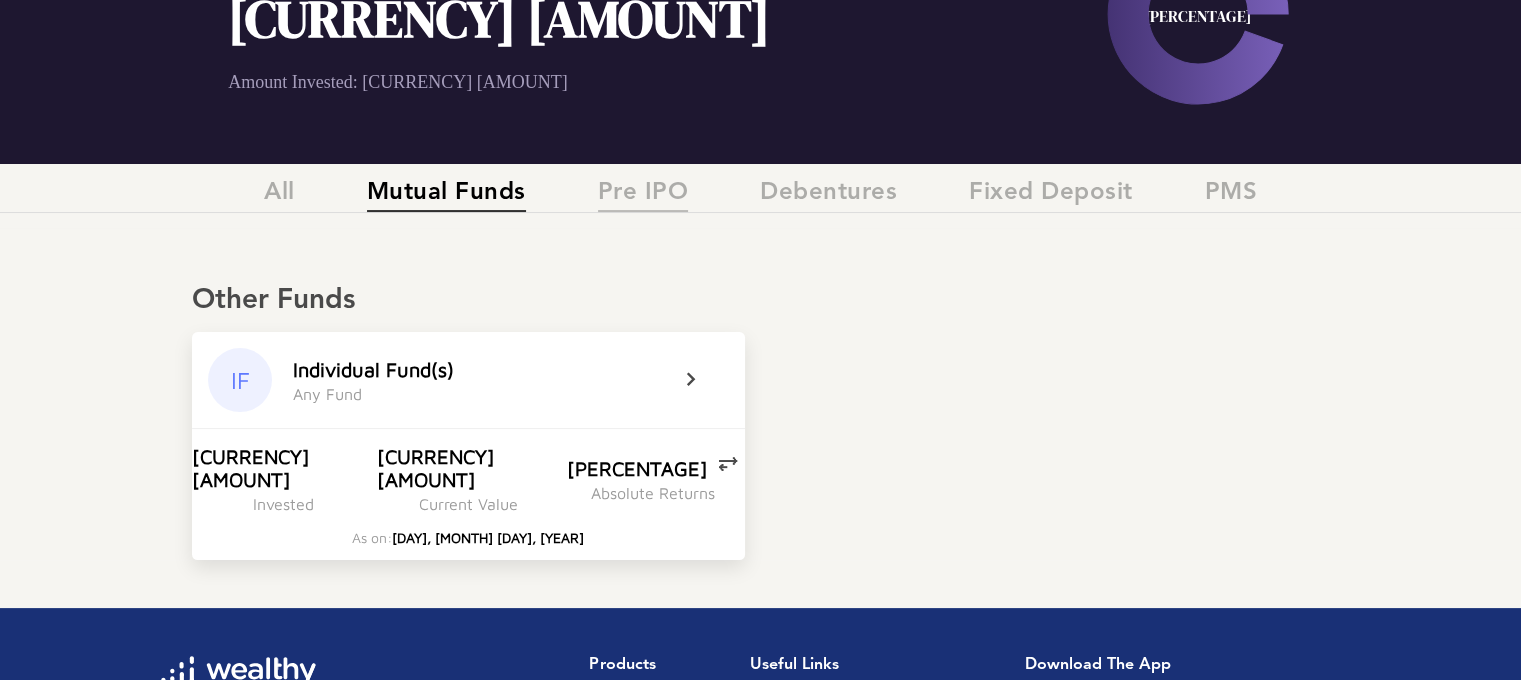 click on "Pre IPO" at bounding box center [643, 195] 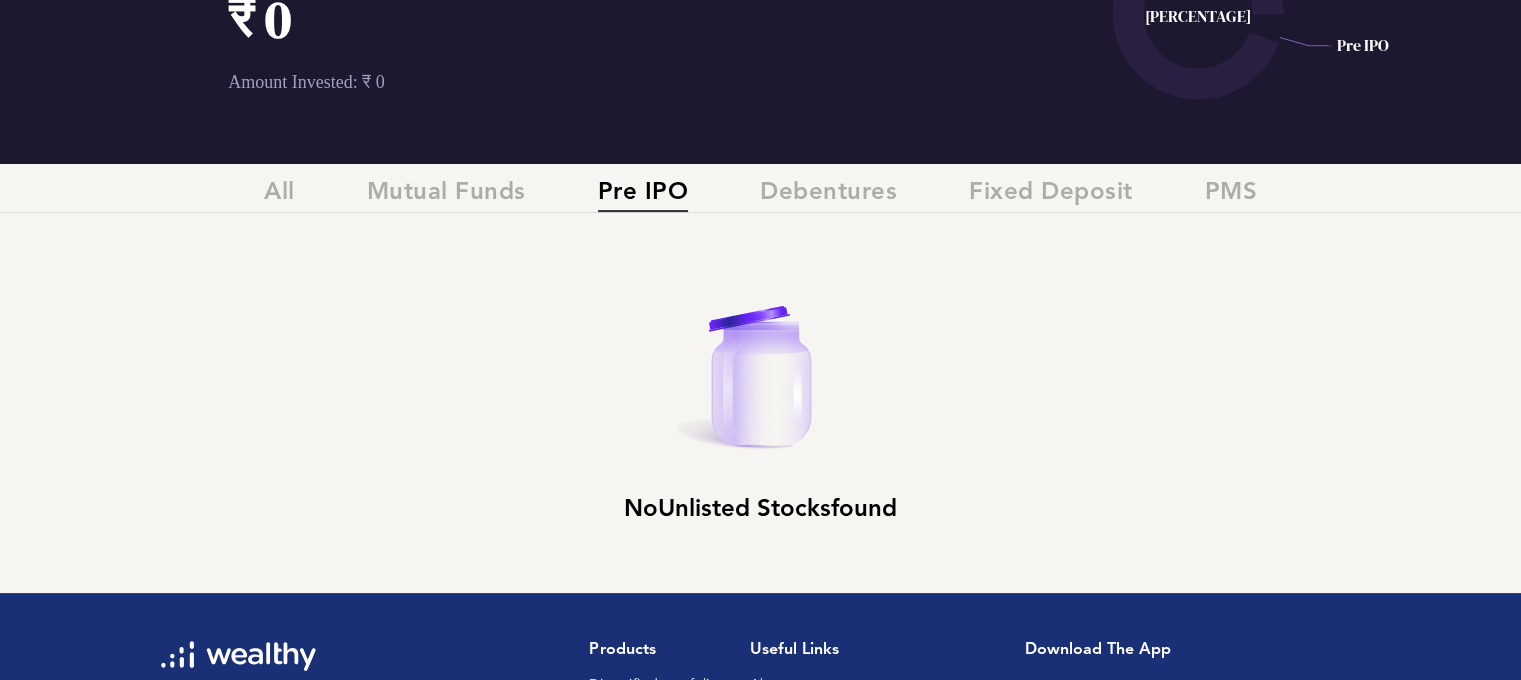 scroll, scrollTop: 180, scrollLeft: 0, axis: vertical 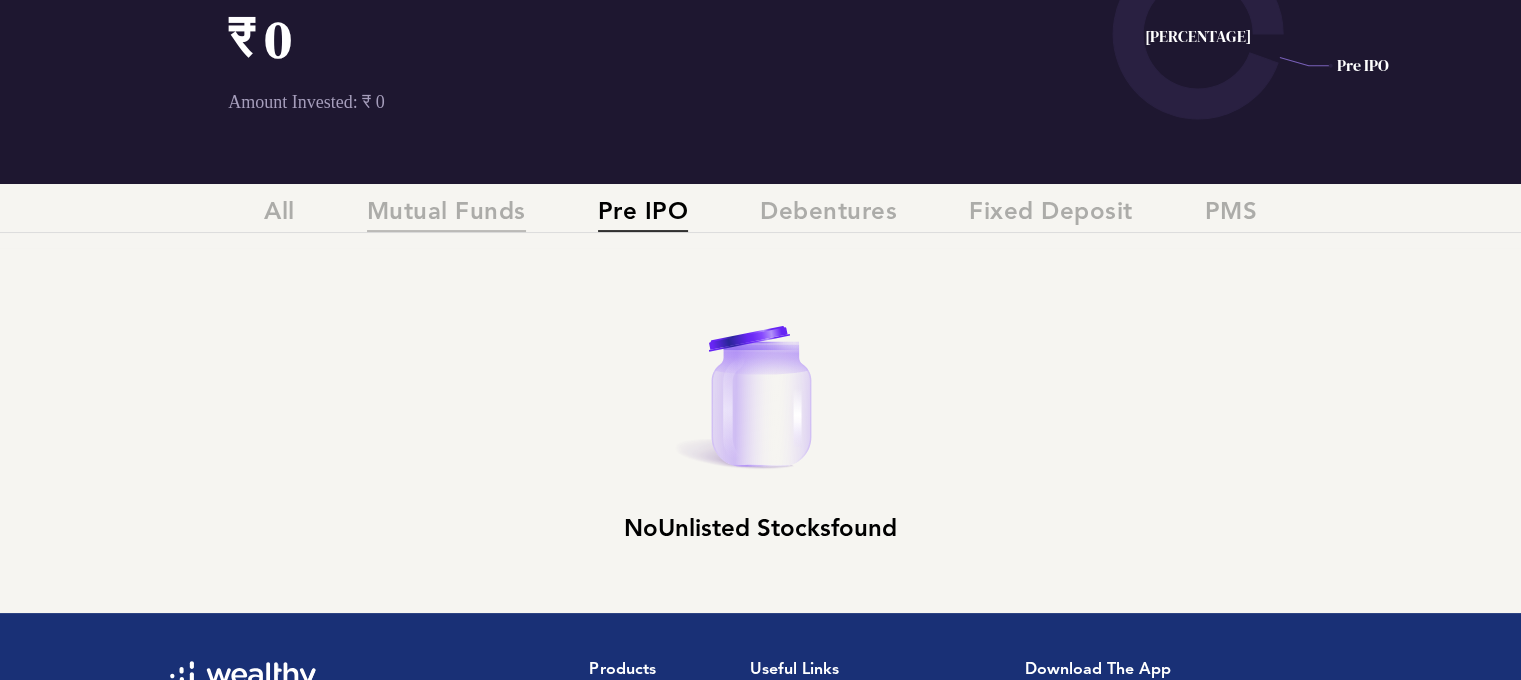 click on "Mutual Funds" at bounding box center [446, 215] 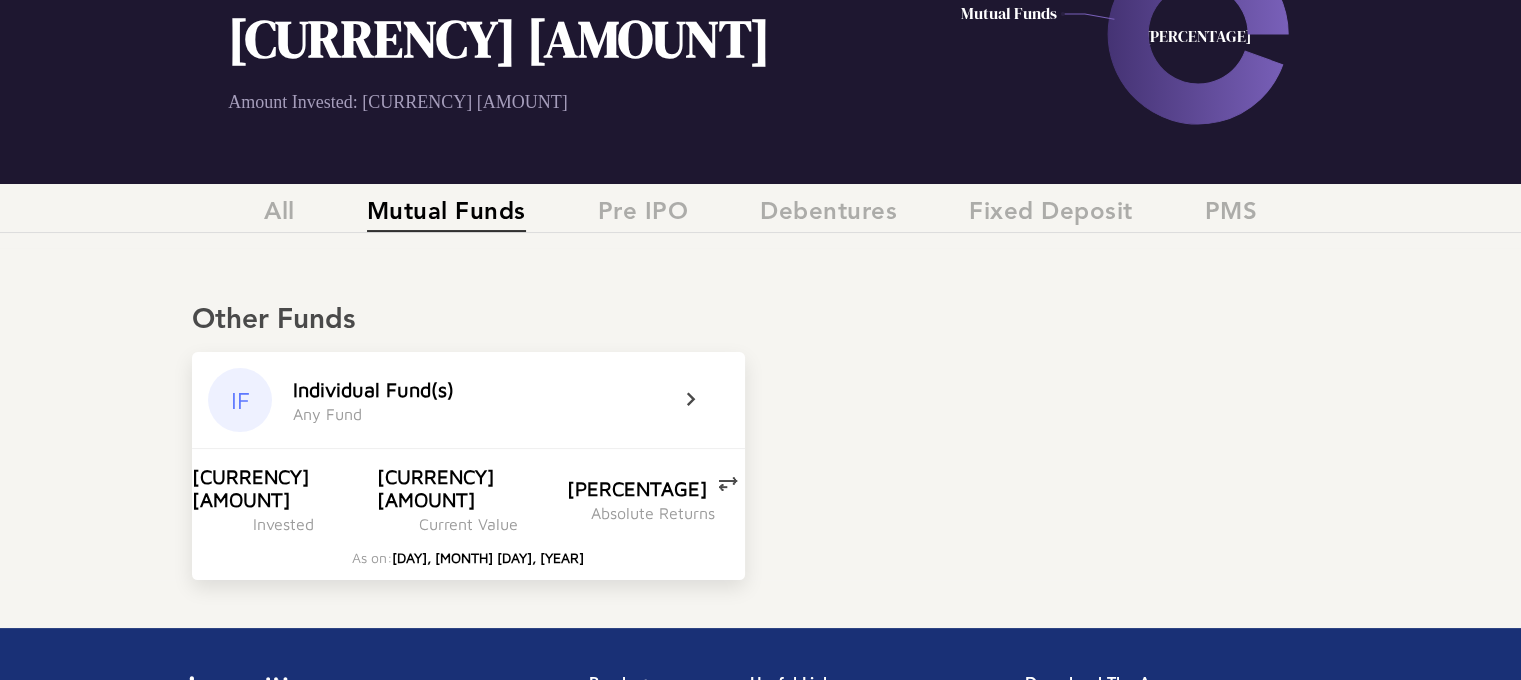 scroll, scrollTop: 200, scrollLeft: 0, axis: vertical 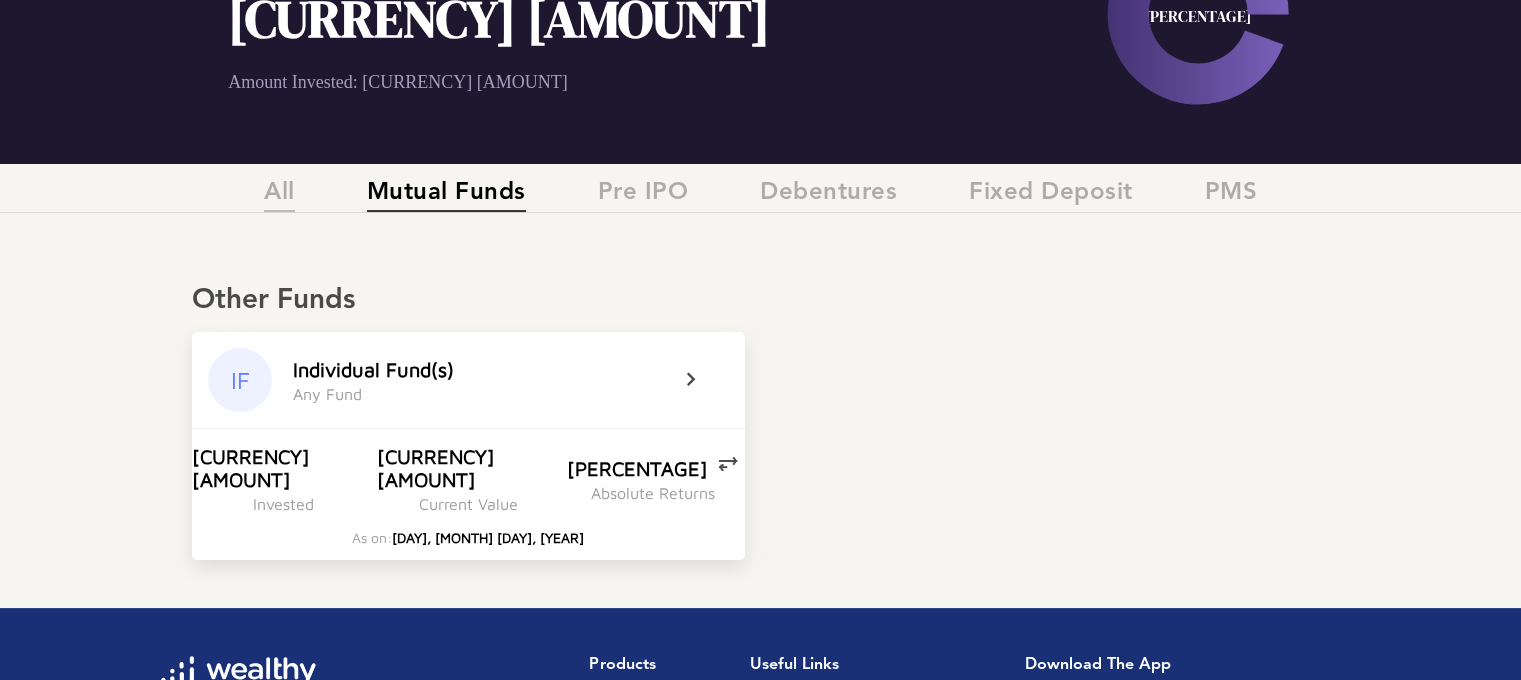 click on "All" at bounding box center (279, 195) 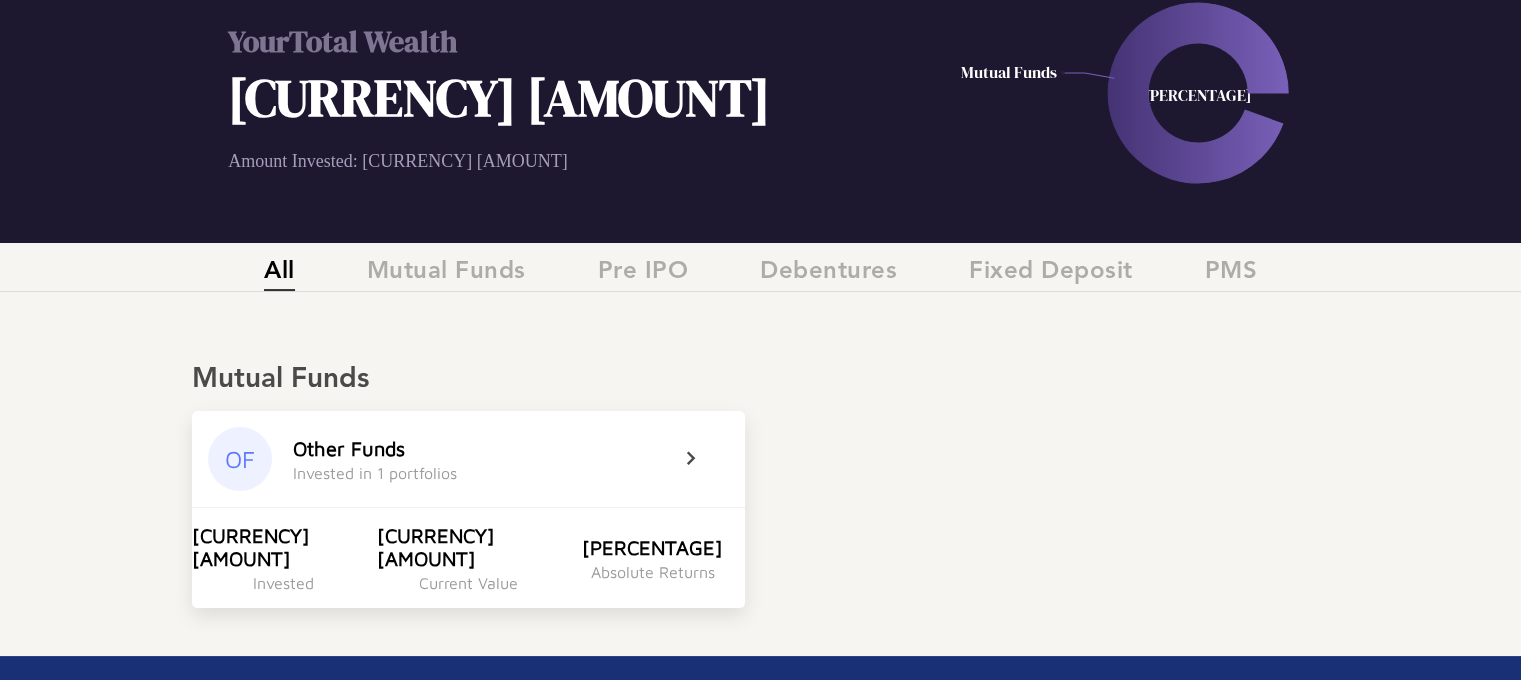 scroll, scrollTop: 0, scrollLeft: 0, axis: both 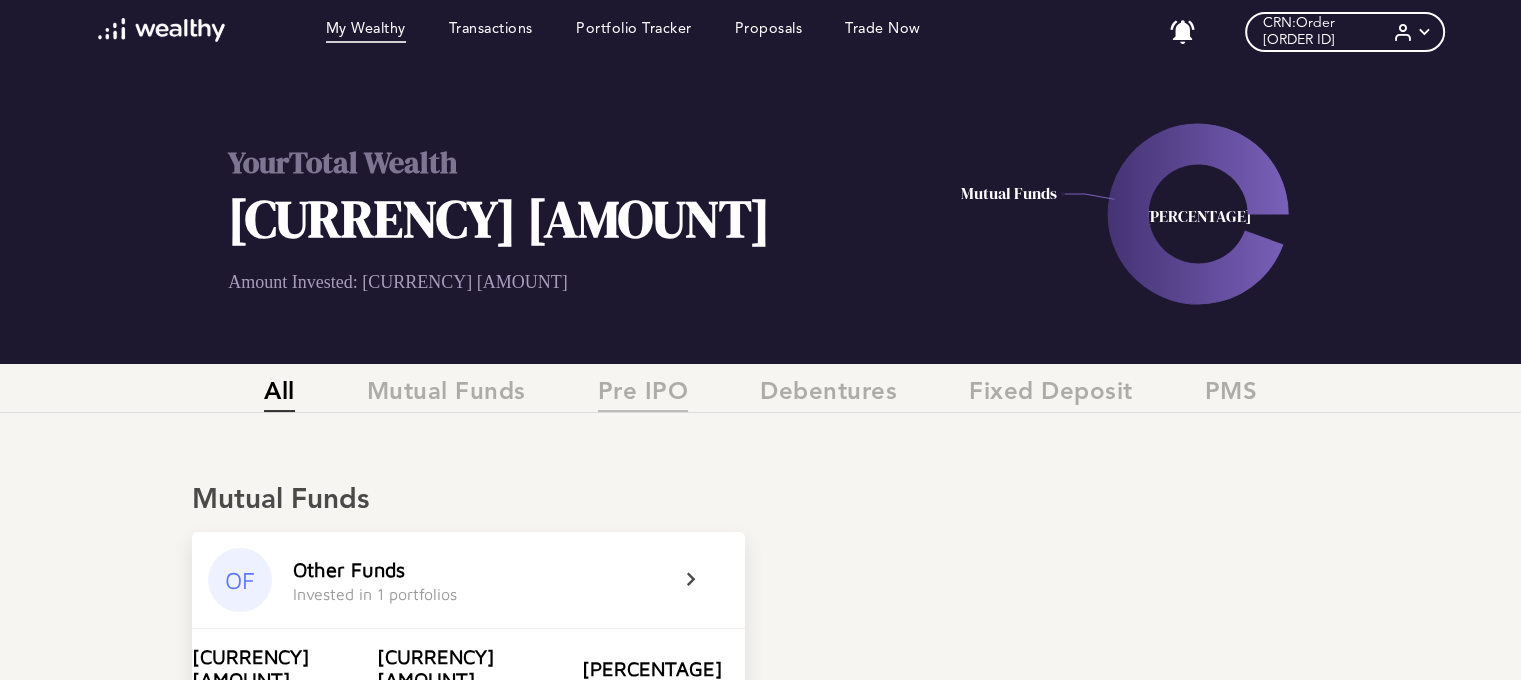 click on "Pre IPO" at bounding box center [643, 395] 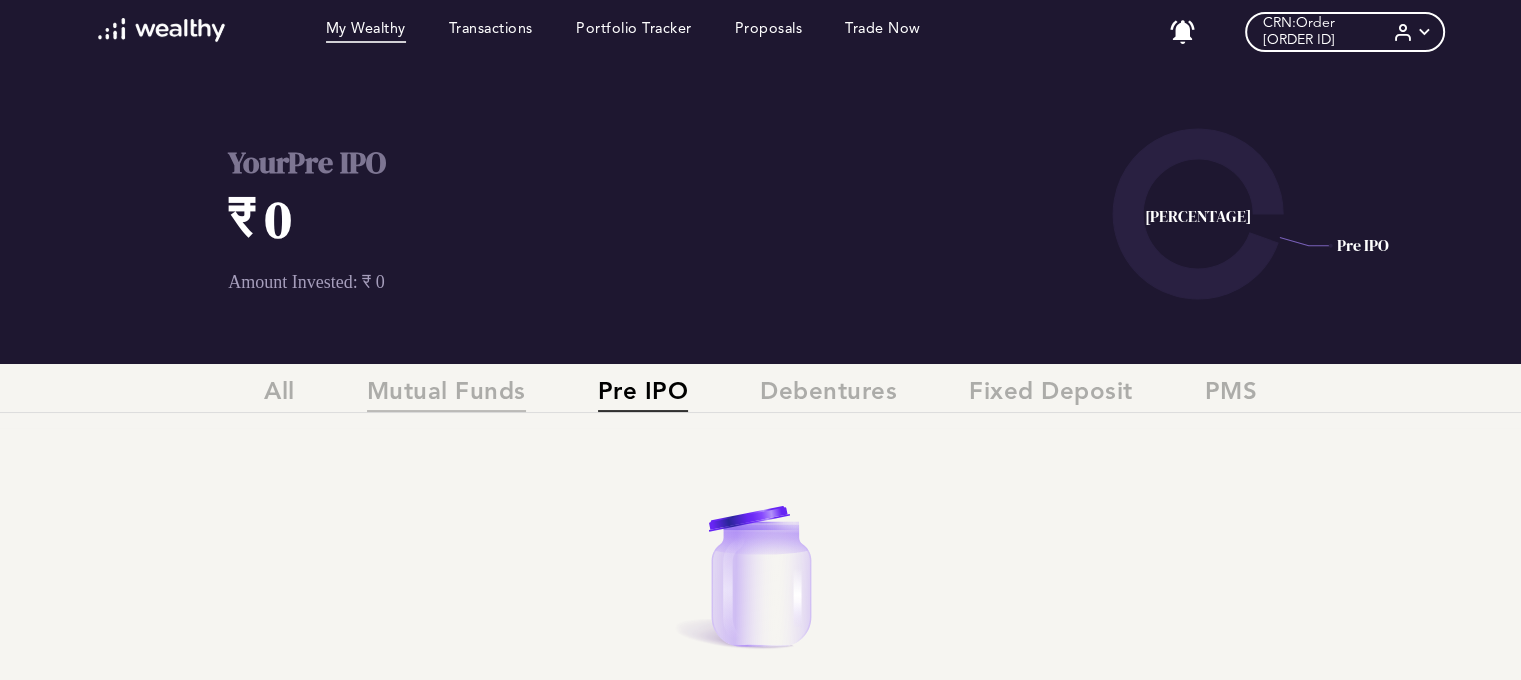 click on "Mutual Funds" at bounding box center (446, 395) 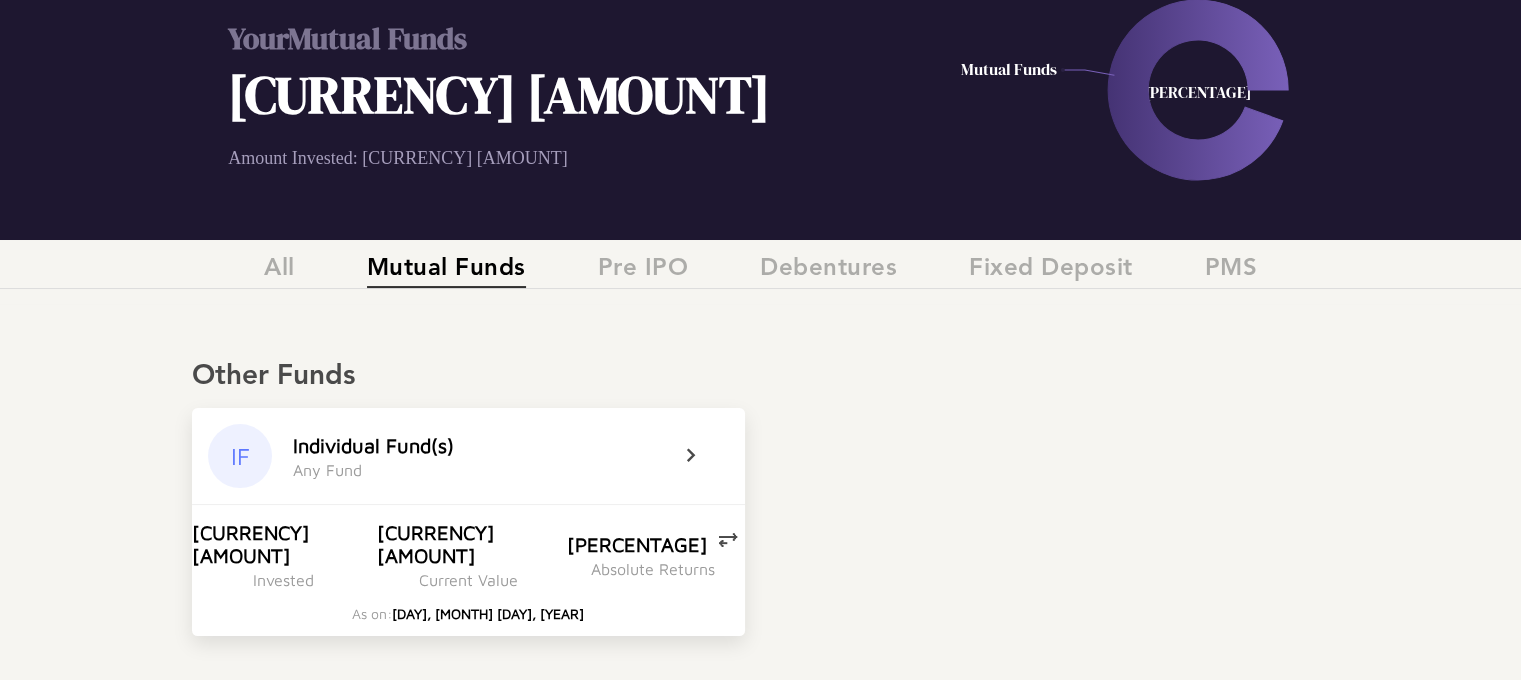 scroll, scrollTop: 200, scrollLeft: 0, axis: vertical 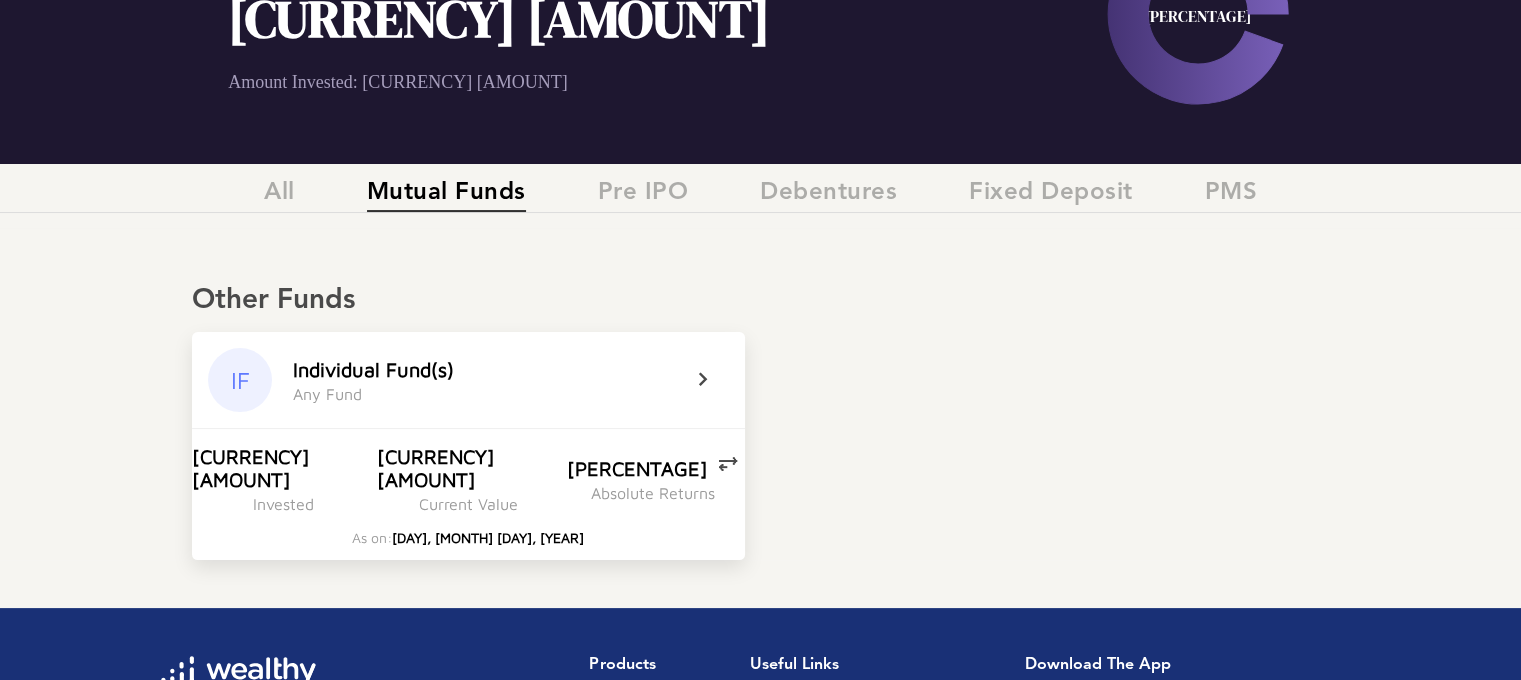 click at bounding box center [716, 380] 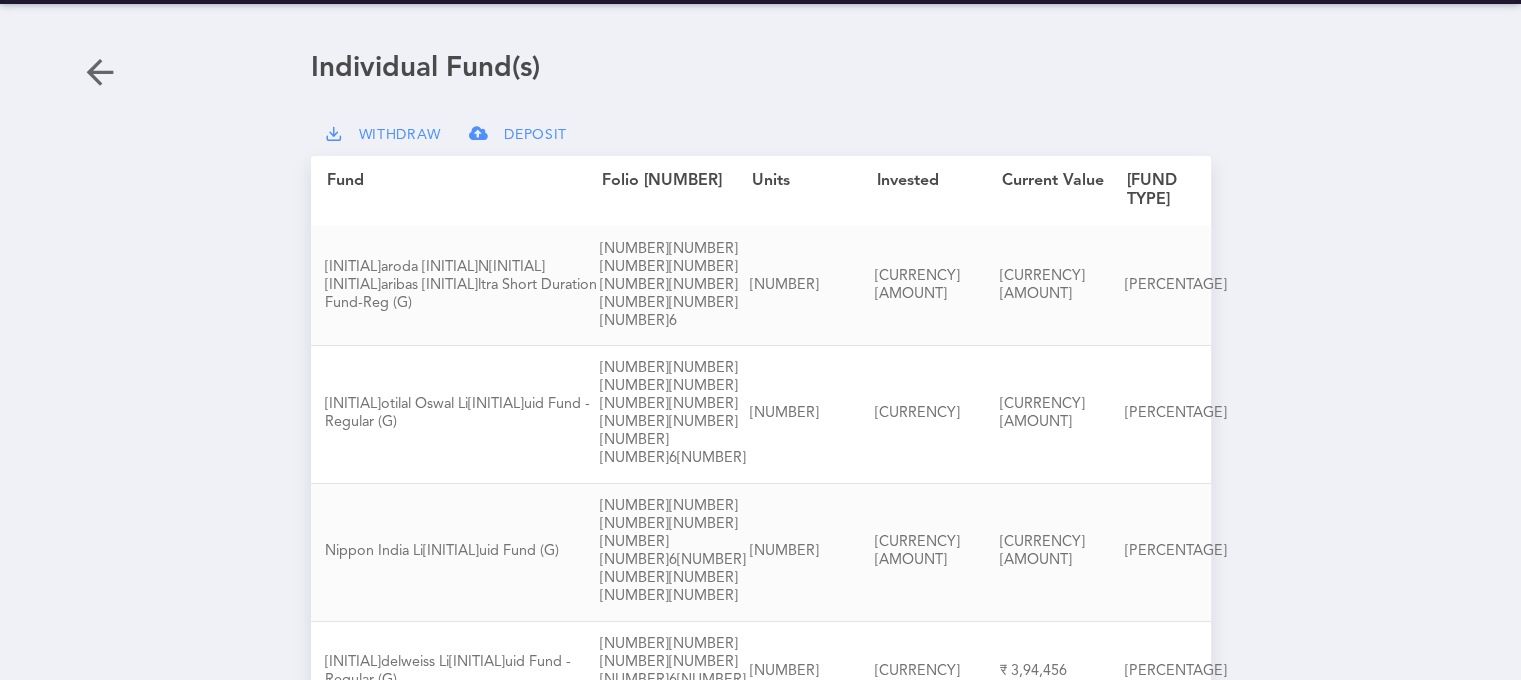 scroll, scrollTop: 0, scrollLeft: 0, axis: both 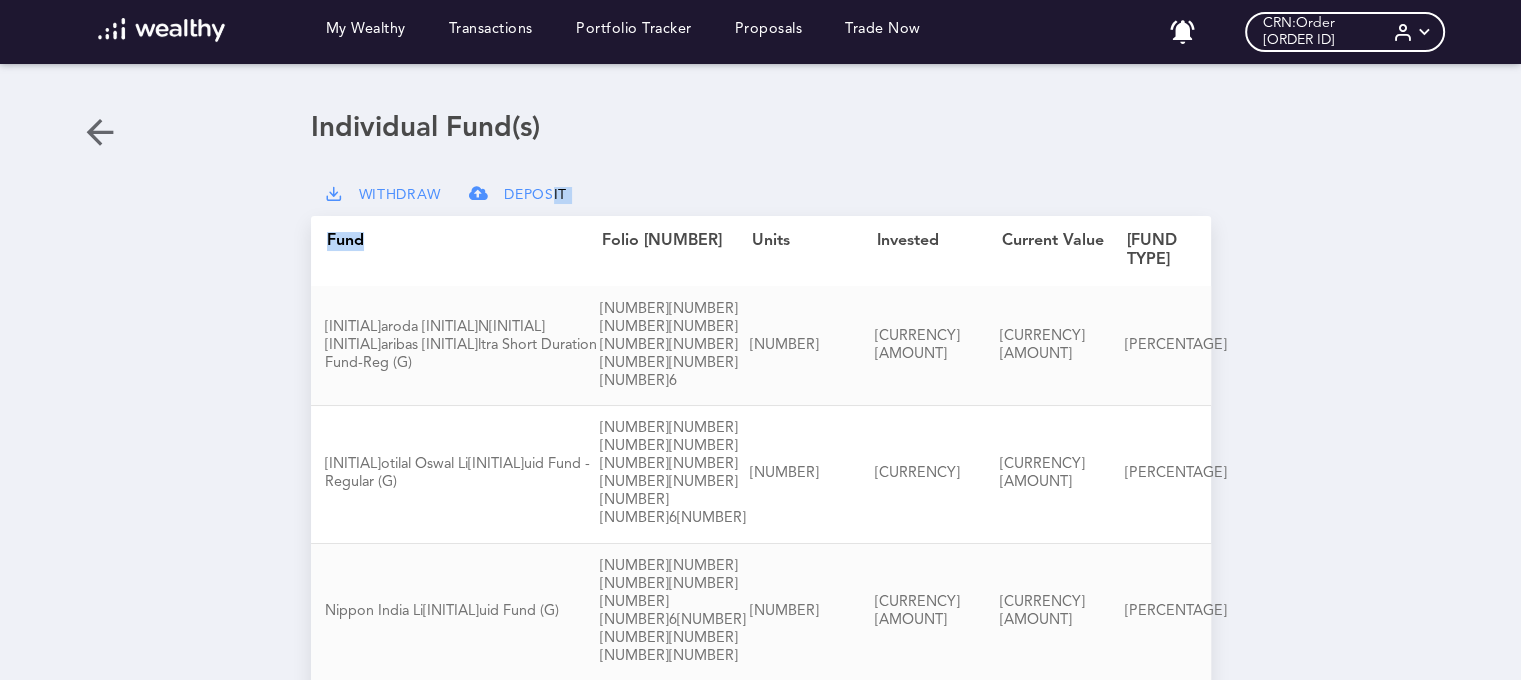 drag, startPoint x: 552, startPoint y: 191, endPoint x: 552, endPoint y: 220, distance: 29 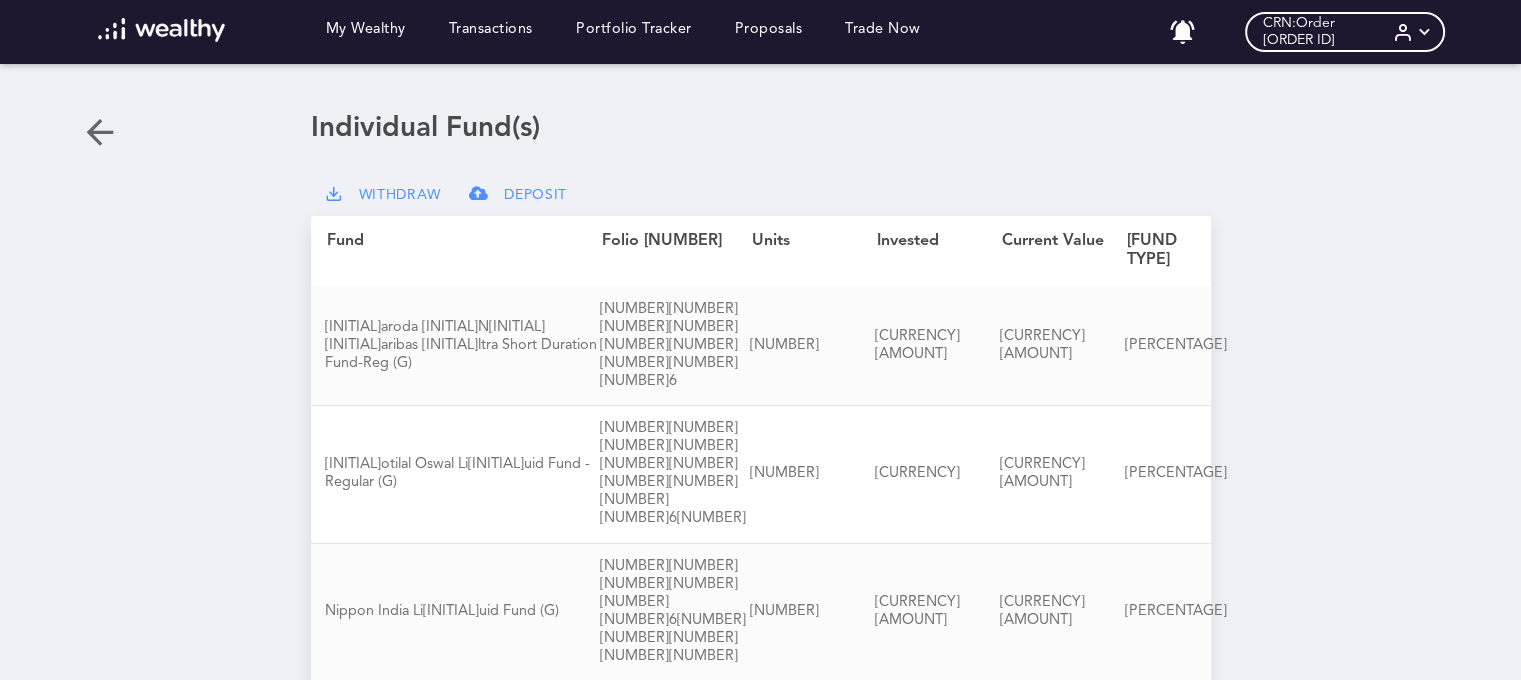 click on "DEPOSIT" at bounding box center [535, 195] 